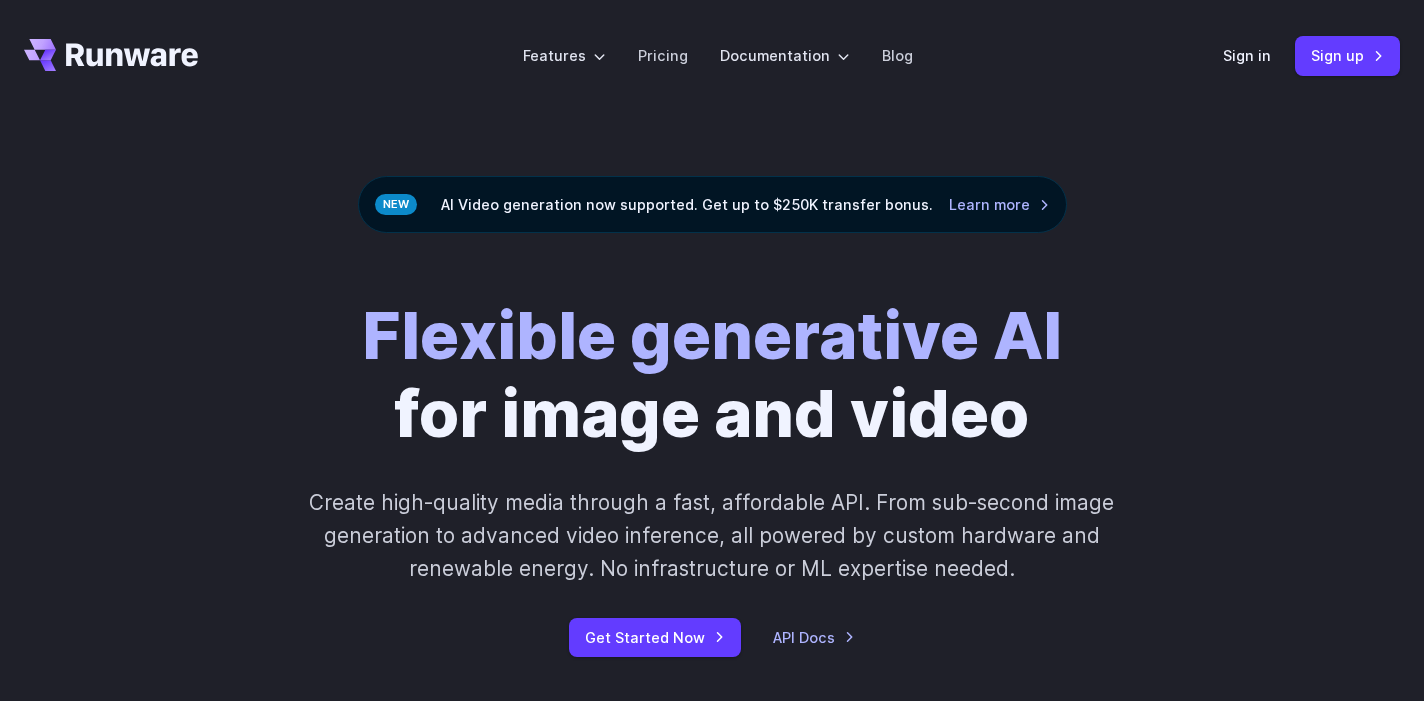 scroll, scrollTop: 47, scrollLeft: 0, axis: vertical 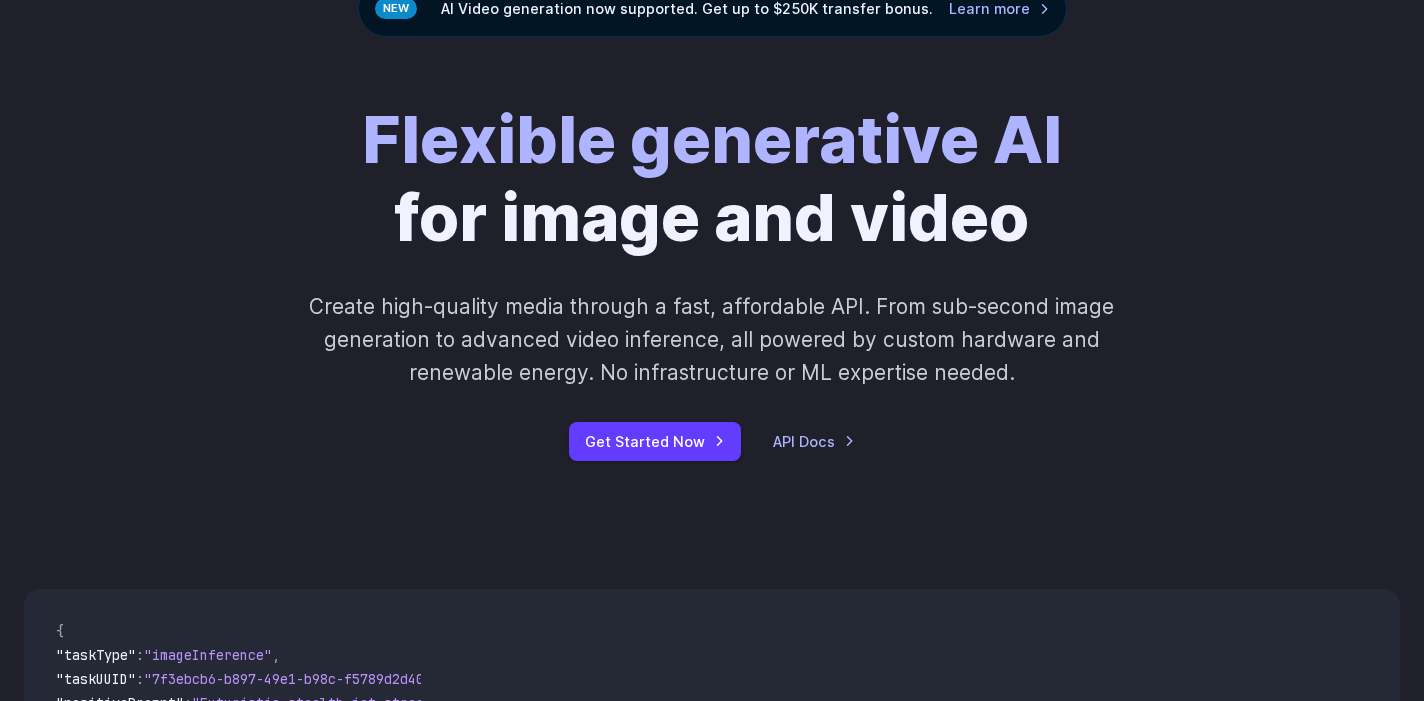 click on "Flexible generative AI for image and video    Create high-quality media through a fast, affordable API. From sub-second image generation to advanced video inference, all powered by custom hardware and renewable energy. No infrastructure or ML expertise needed.
Get Started Now
API Docs" at bounding box center [712, 281] 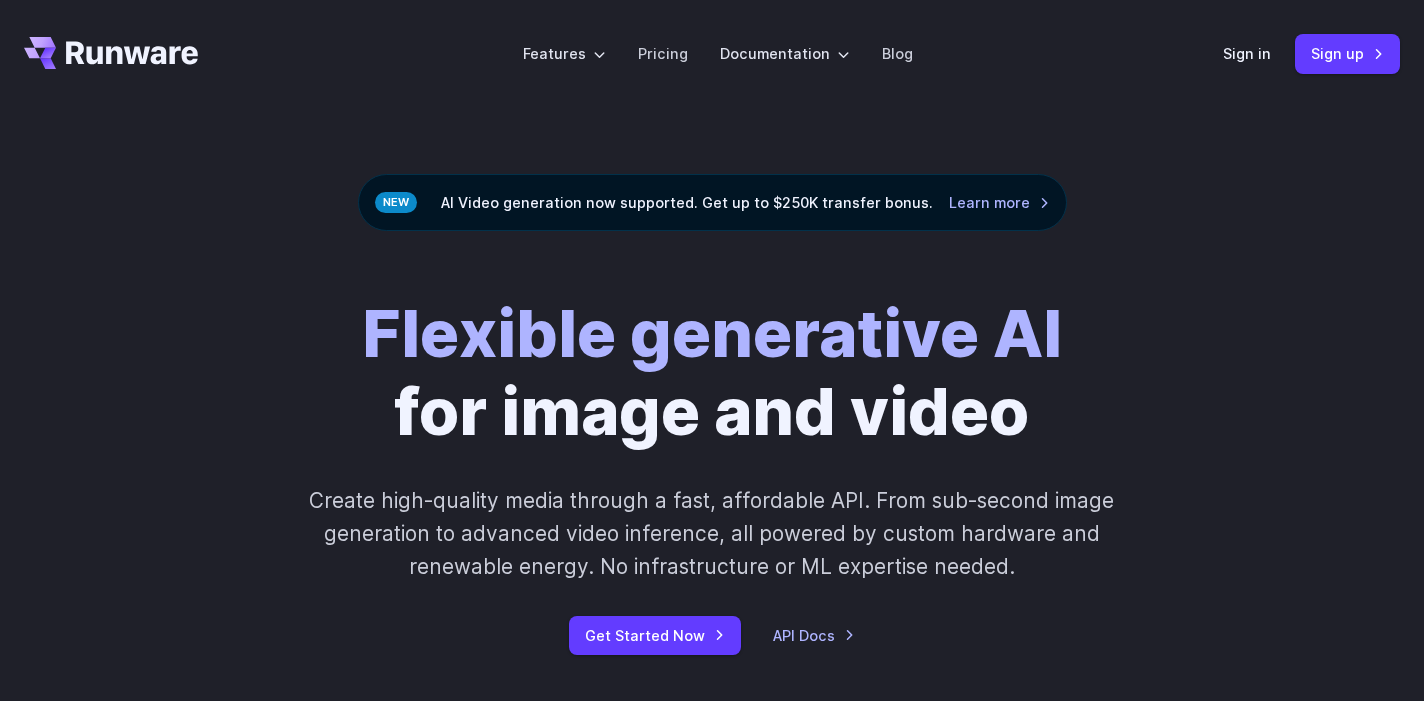 scroll, scrollTop: 0, scrollLeft: 0, axis: both 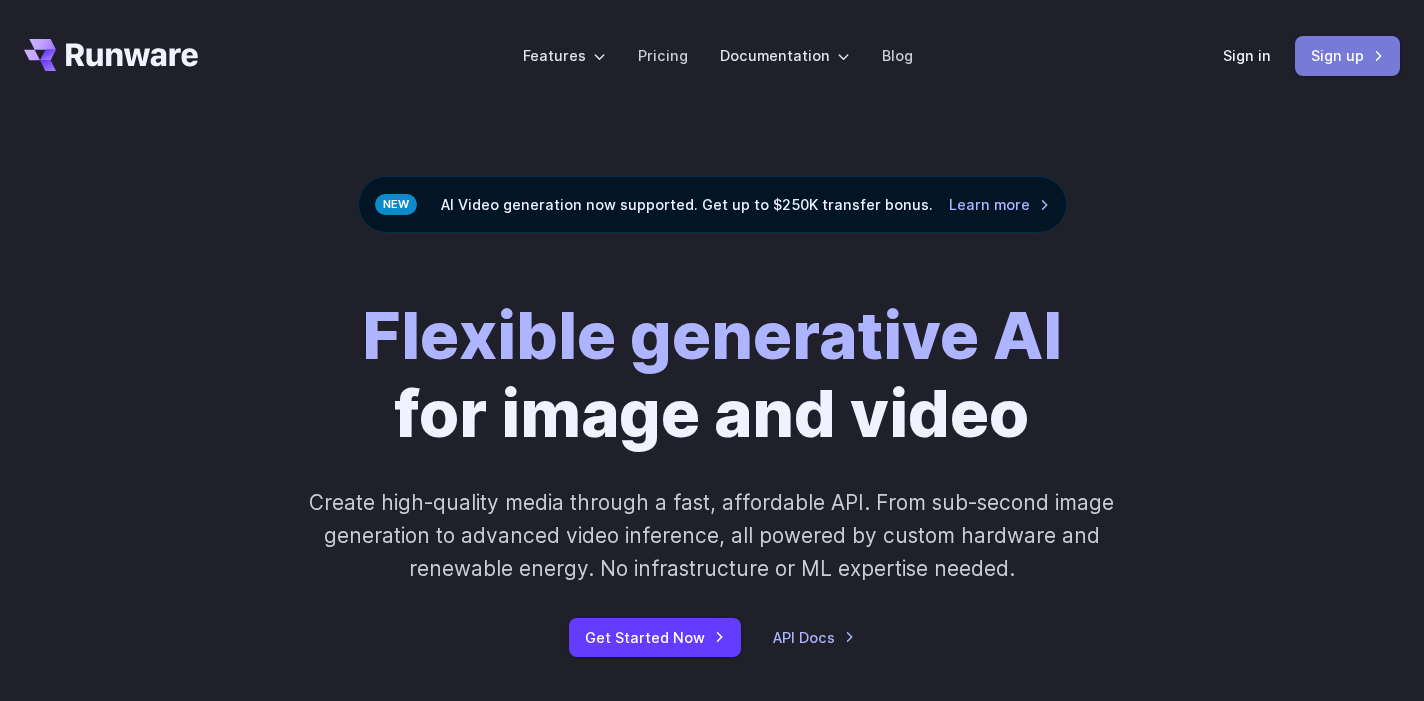 click on "Sign up" at bounding box center (1347, 55) 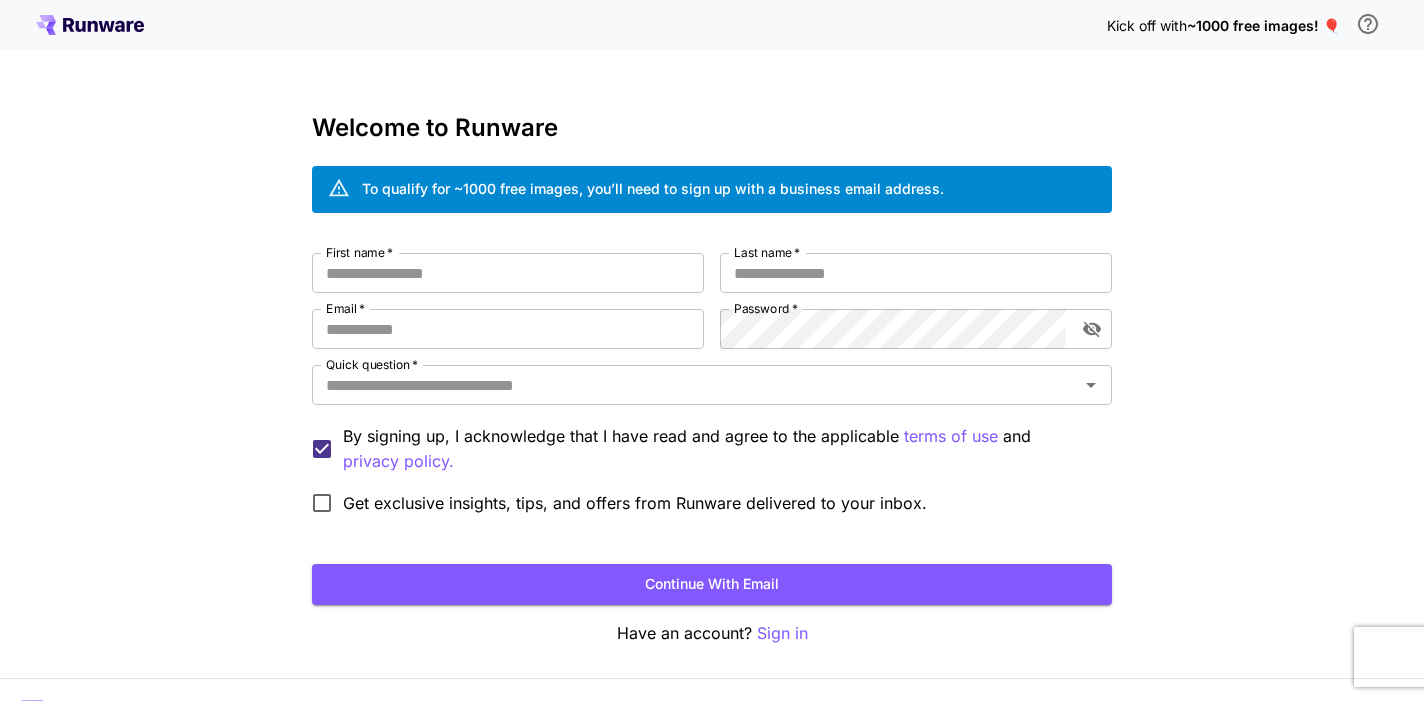 scroll, scrollTop: 0, scrollLeft: 0, axis: both 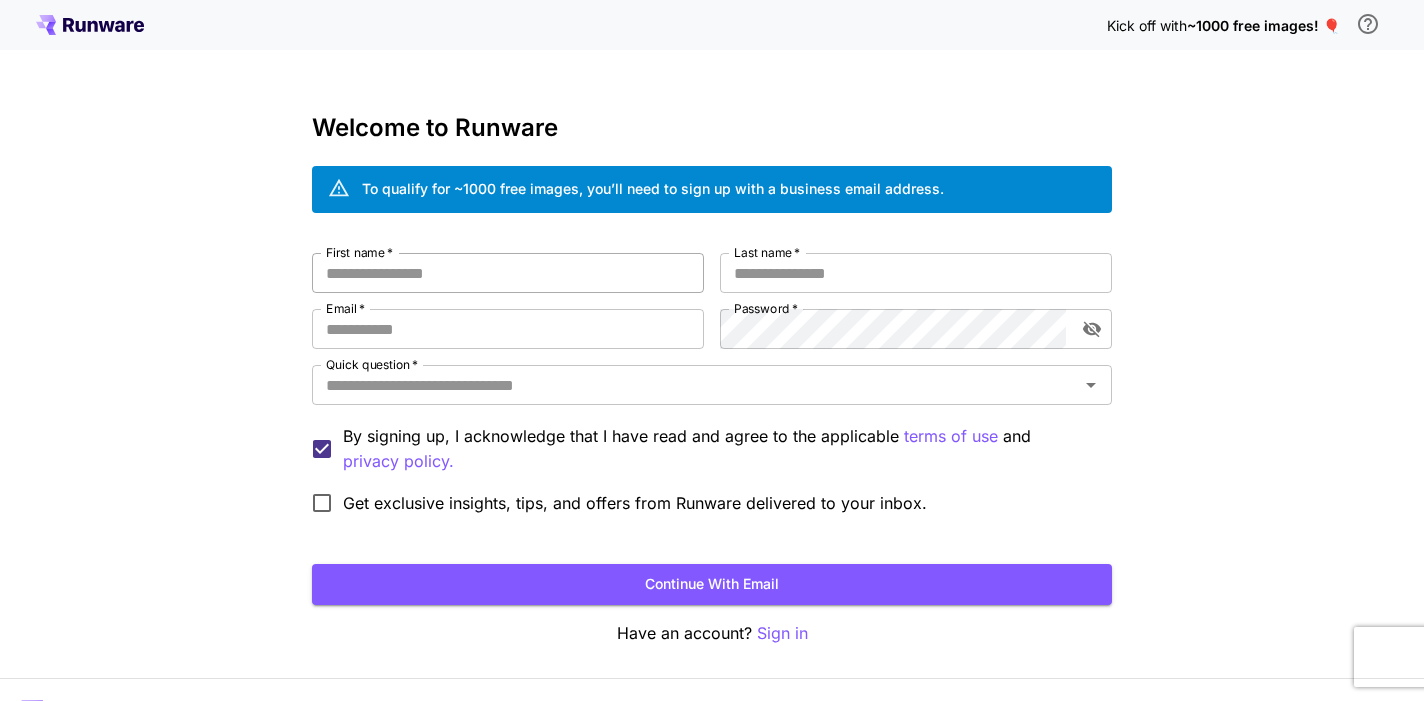 click on "First name   *" at bounding box center (508, 273) 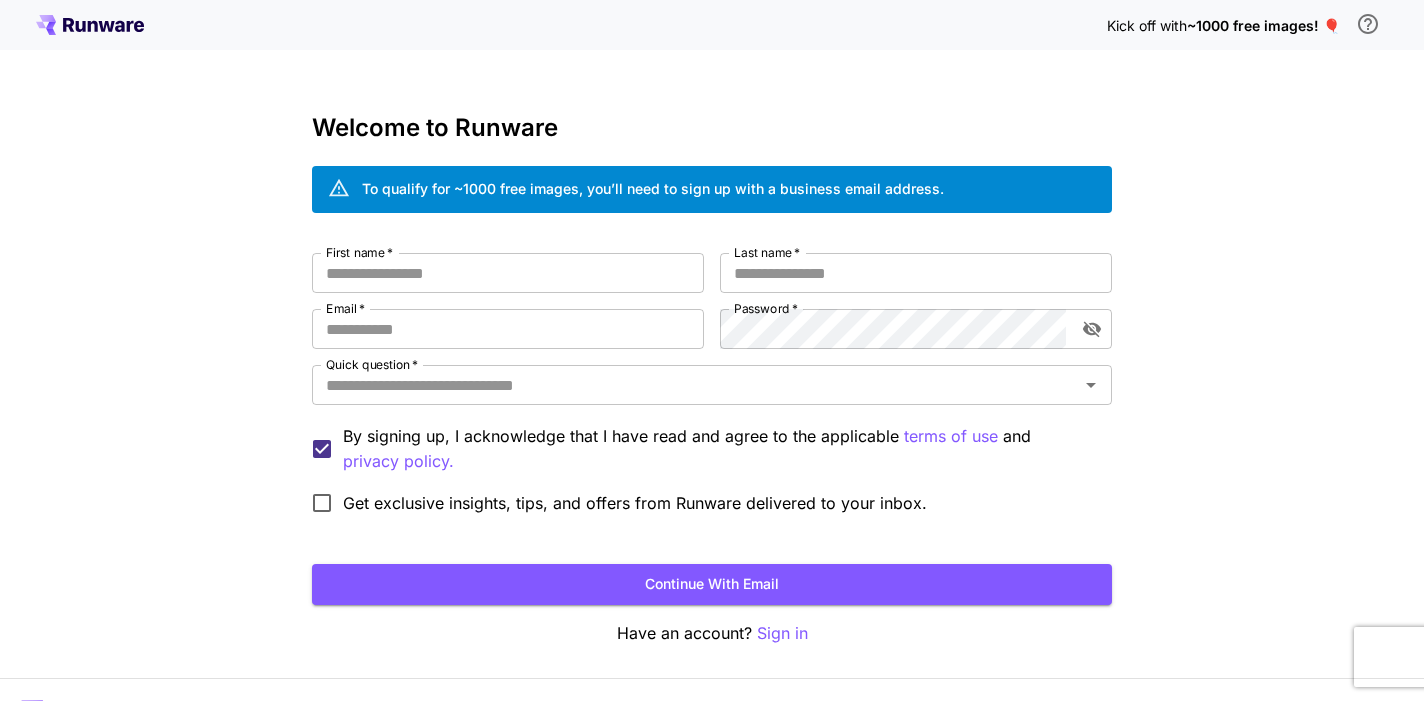 click on "To qualify for ~1000 free images, you’ll need to sign up with a business email address." at bounding box center [653, 188] 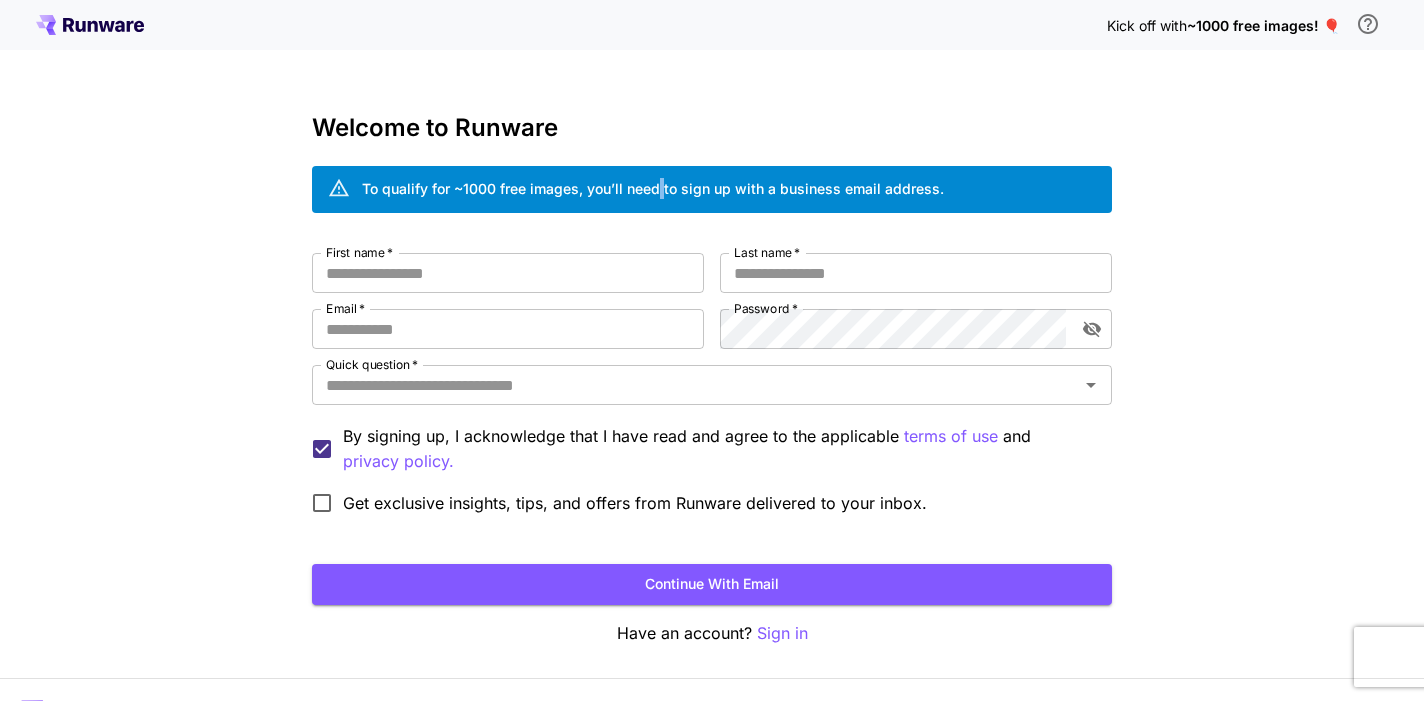 click on "To qualify for ~1000 free images, you’ll need to sign up with a business email address." at bounding box center (653, 188) 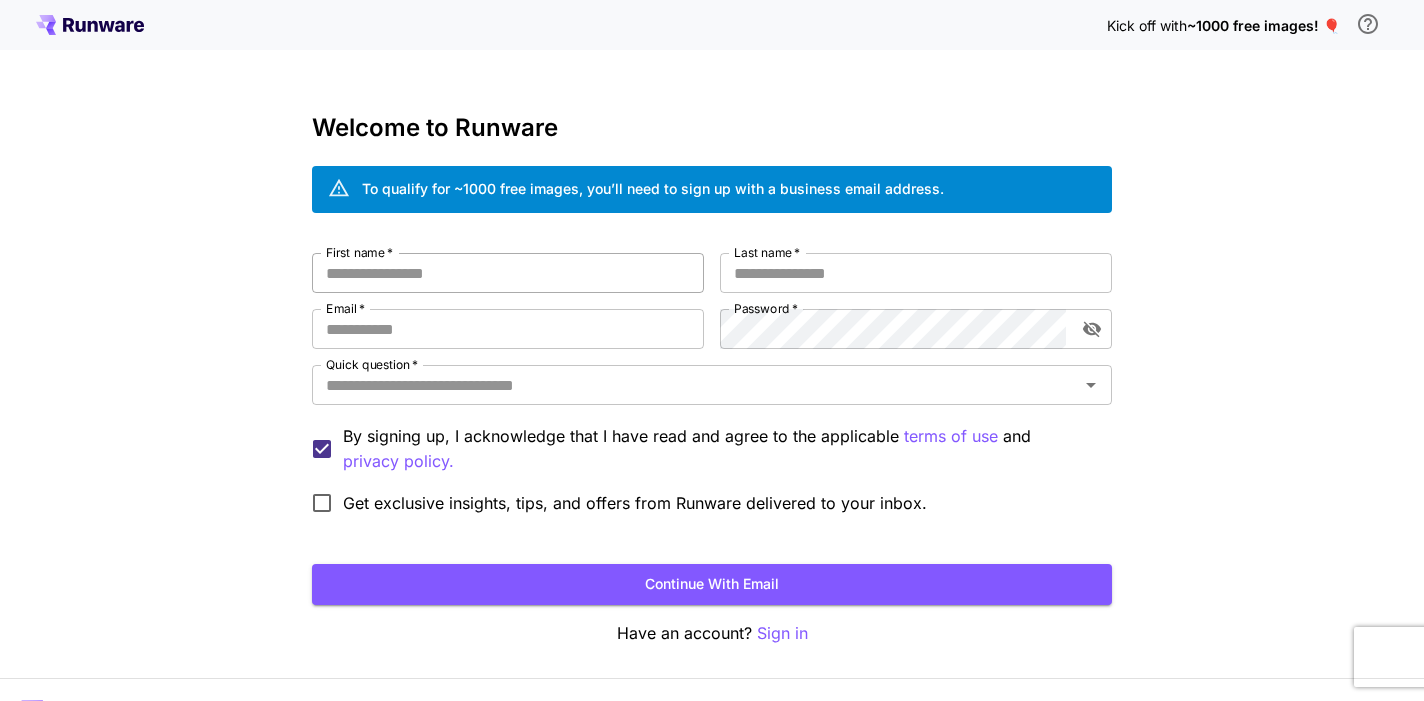 click on "First name   *" at bounding box center (508, 273) 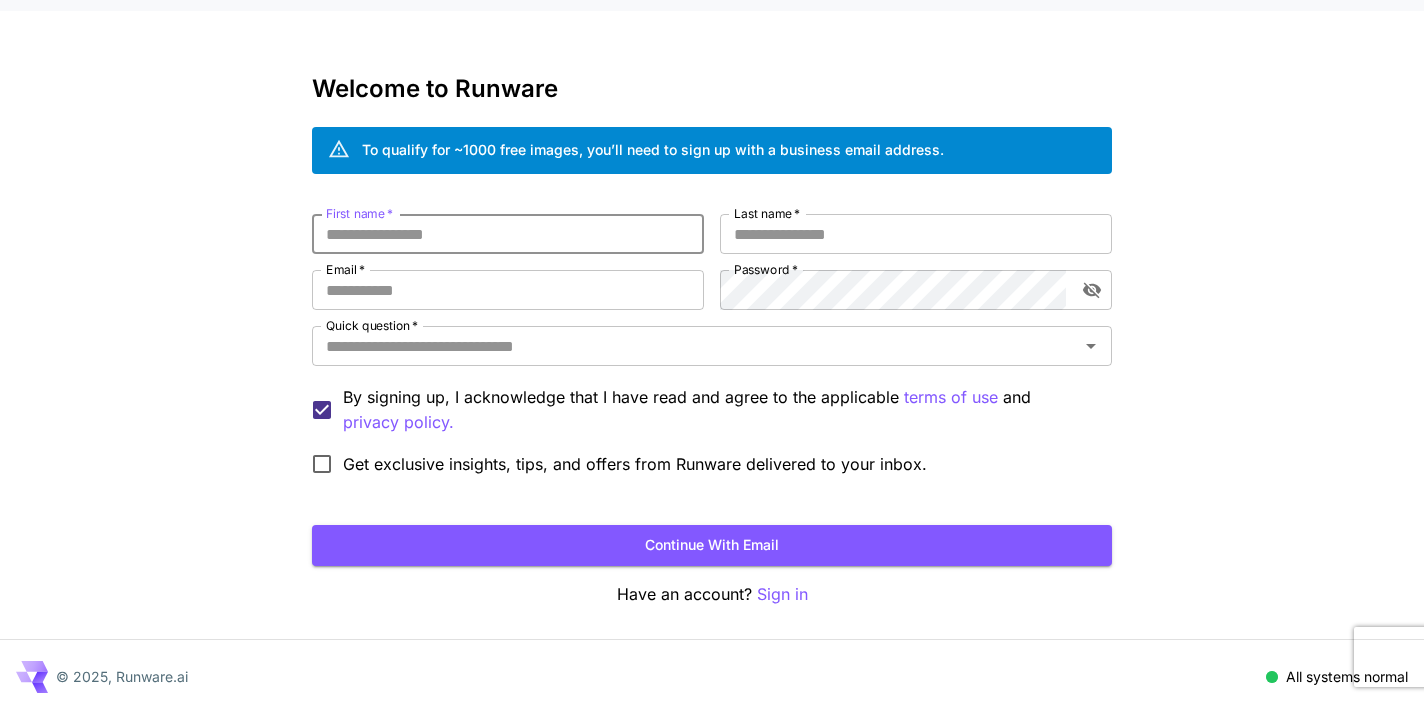 scroll, scrollTop: 51, scrollLeft: 0, axis: vertical 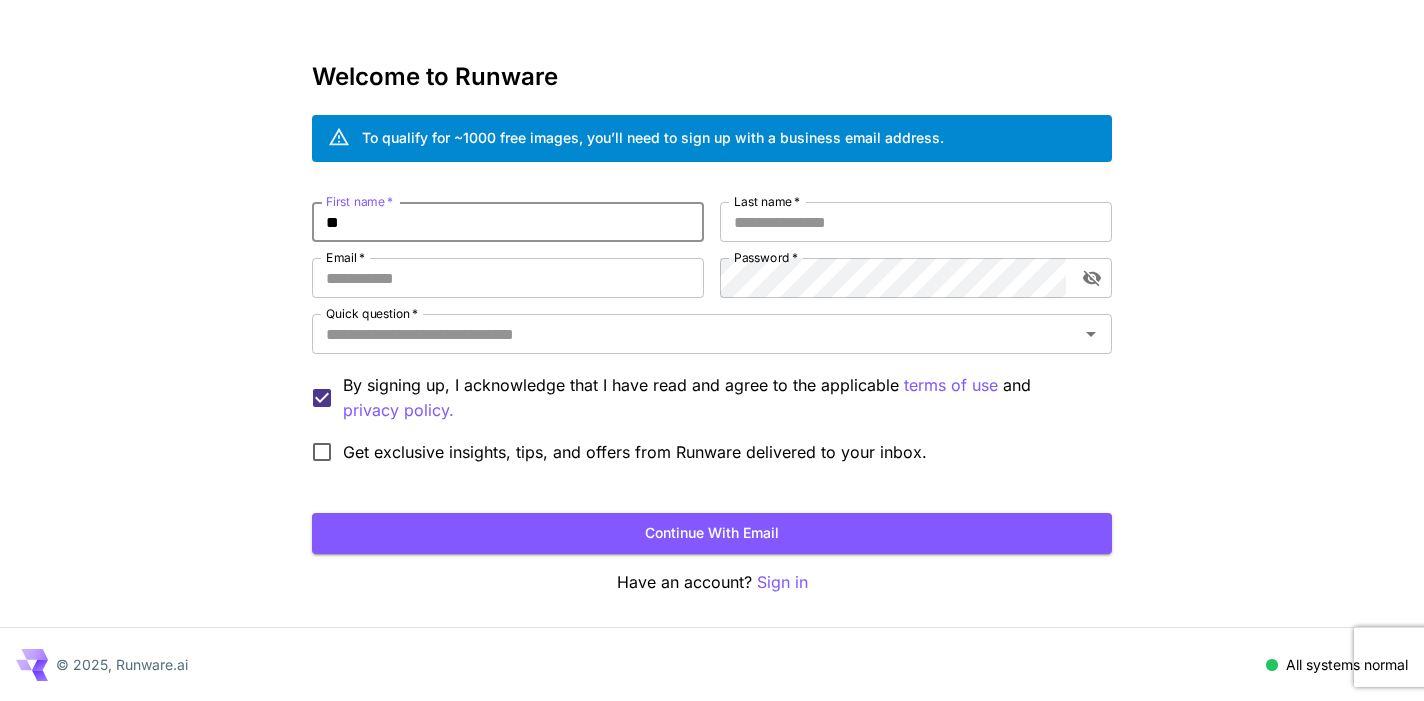 type on "*" 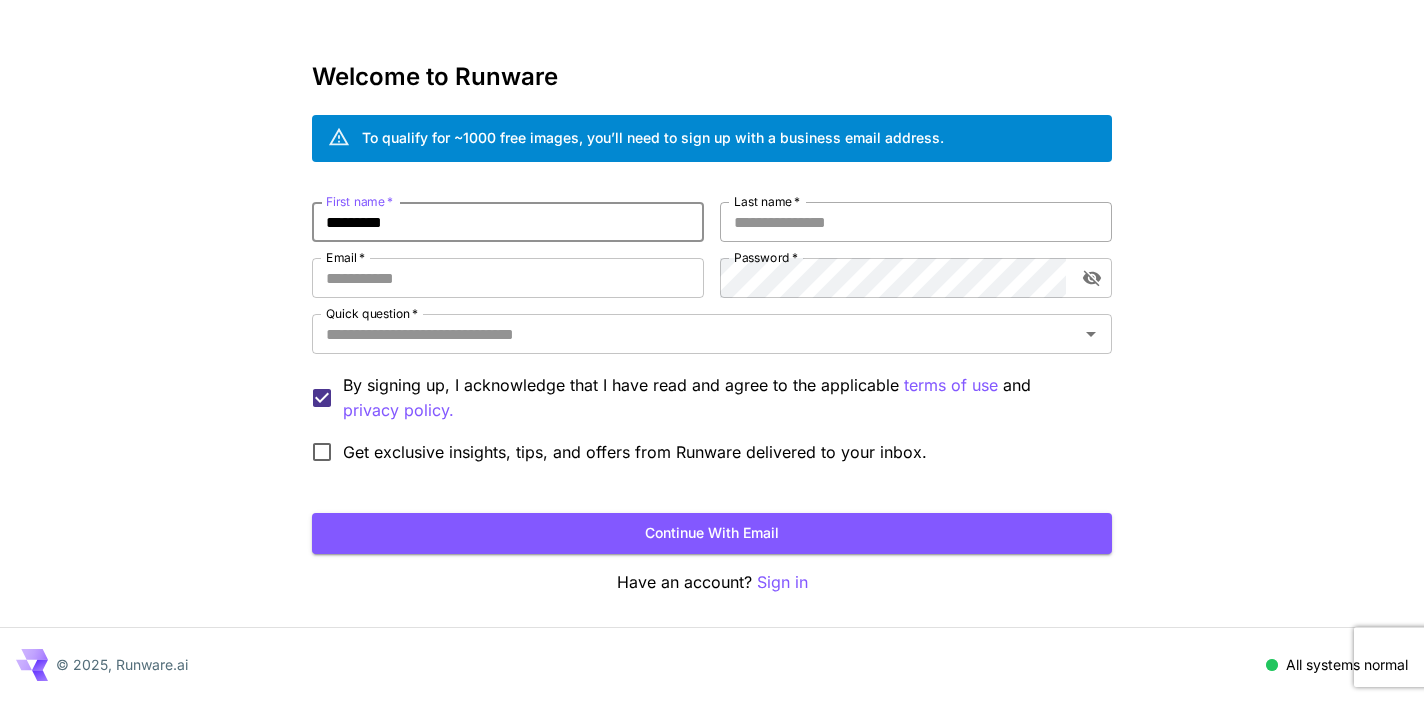type on "*********" 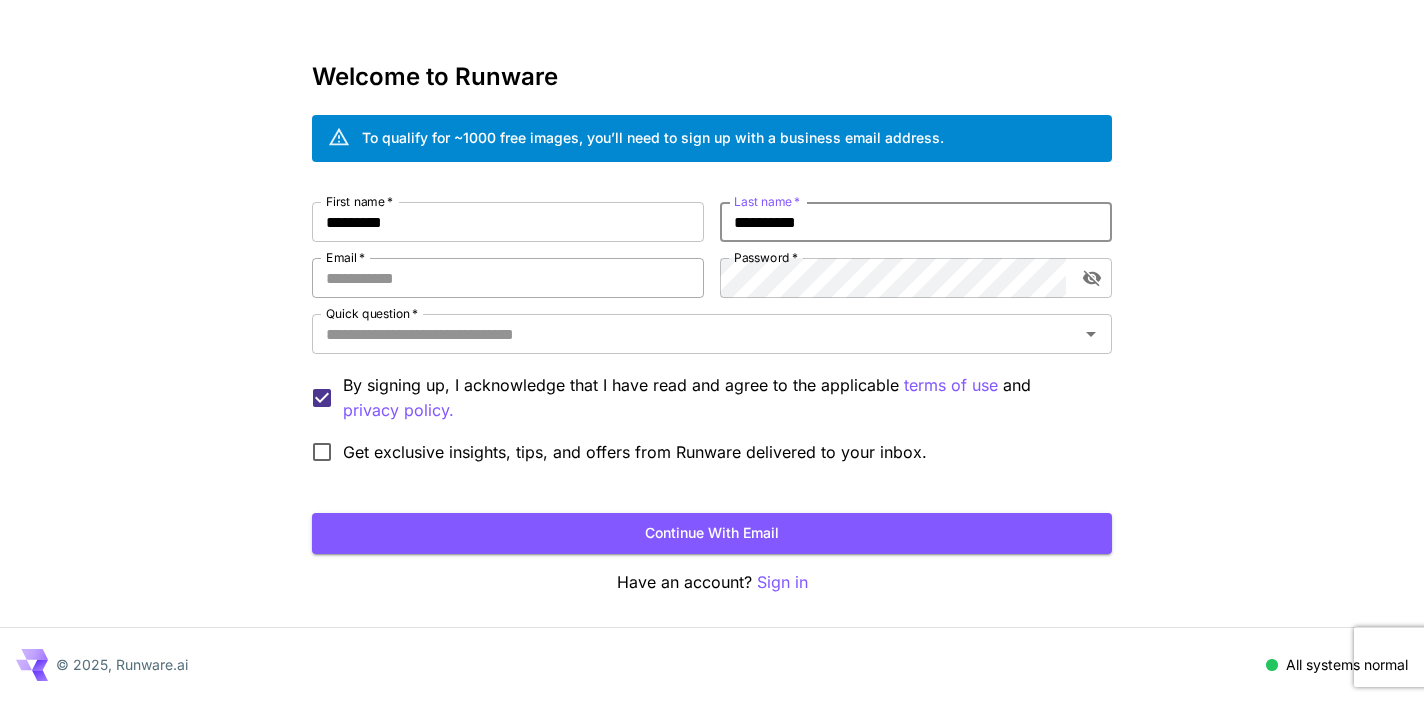 type on "**********" 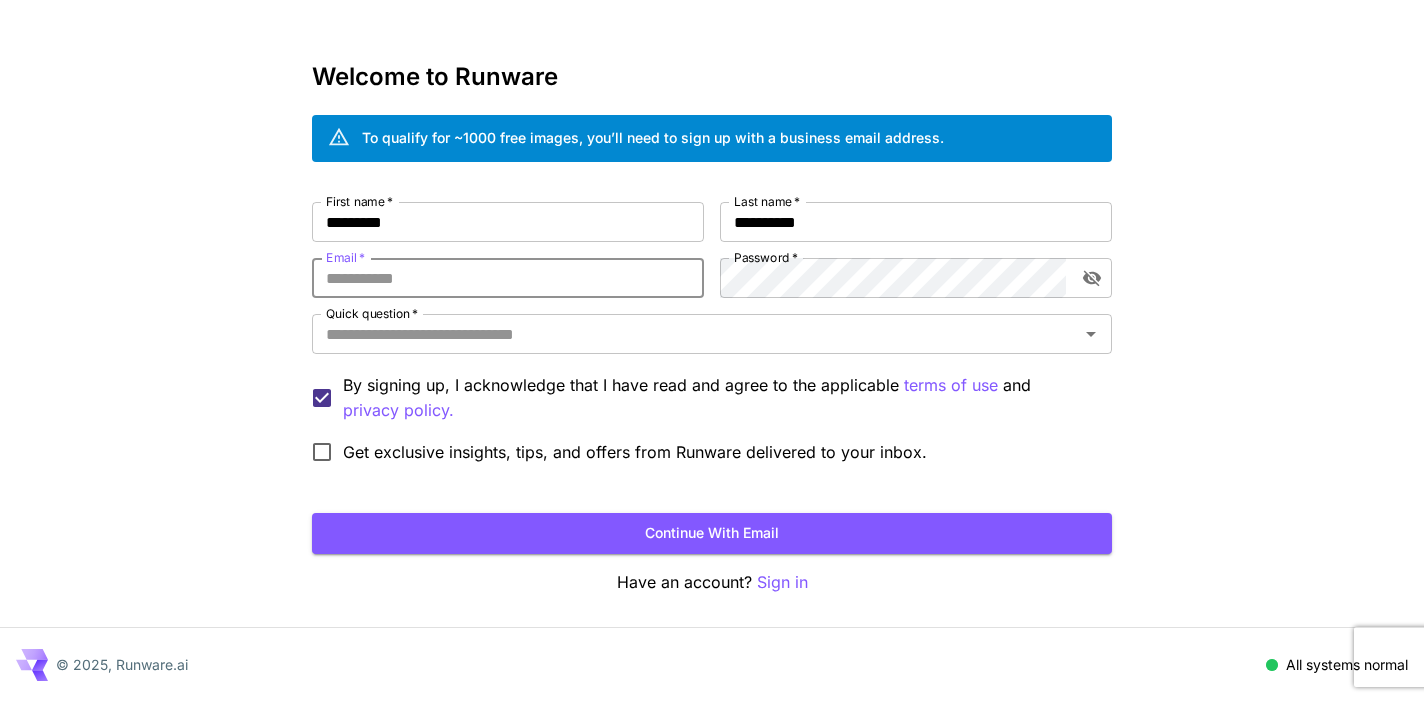type on "**********" 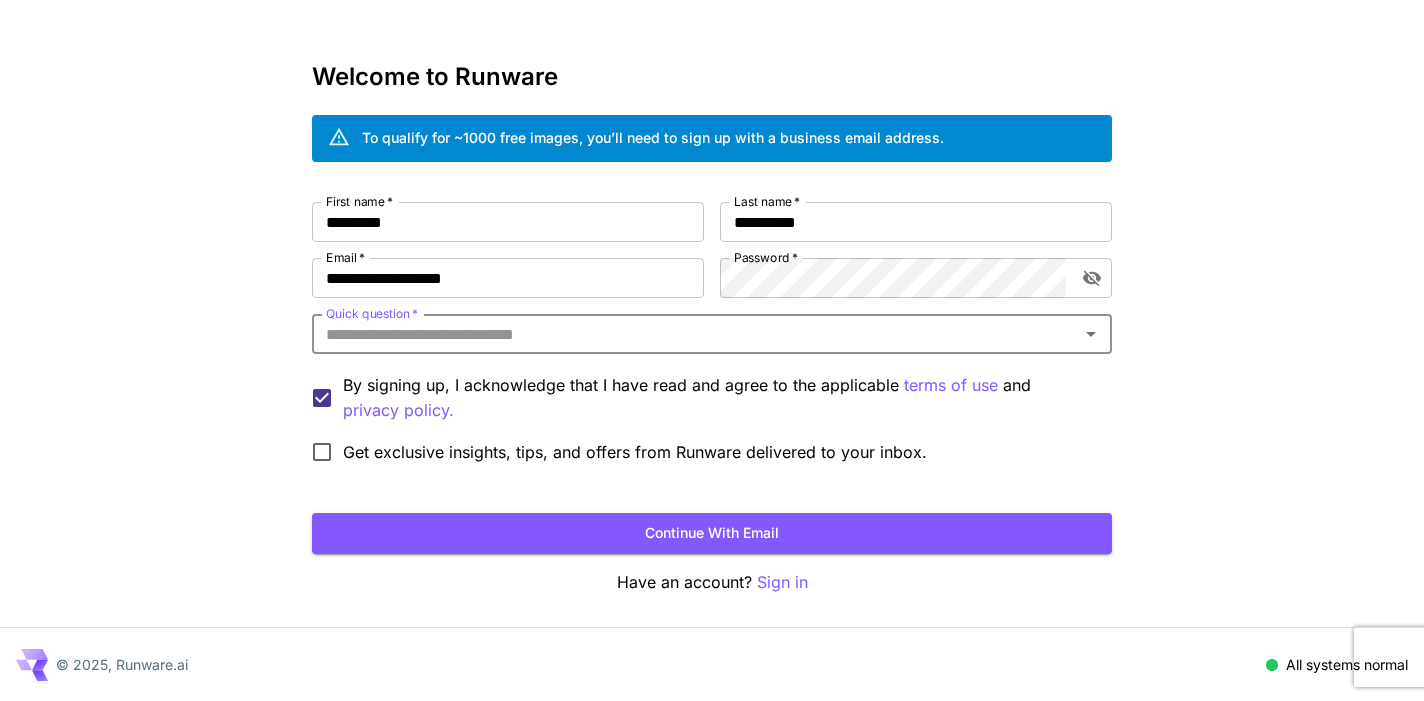 click 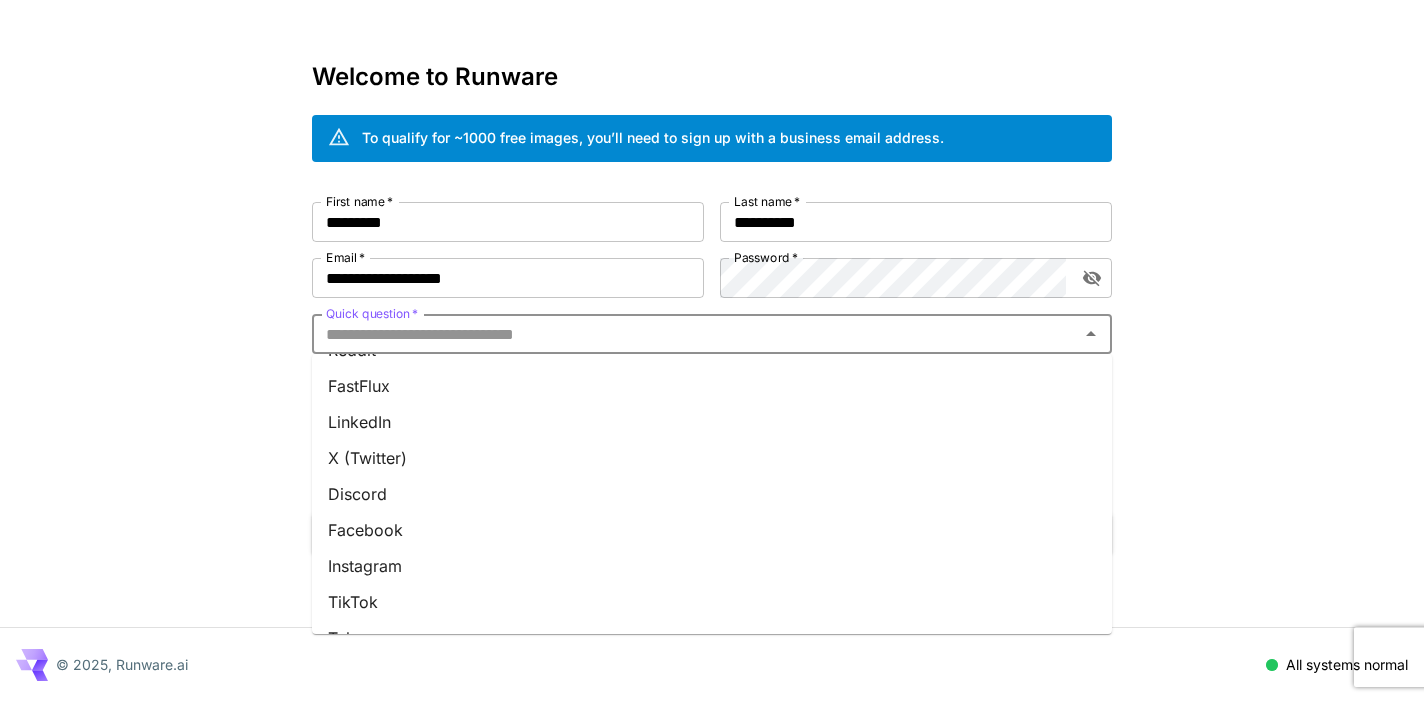 scroll, scrollTop: 0, scrollLeft: 0, axis: both 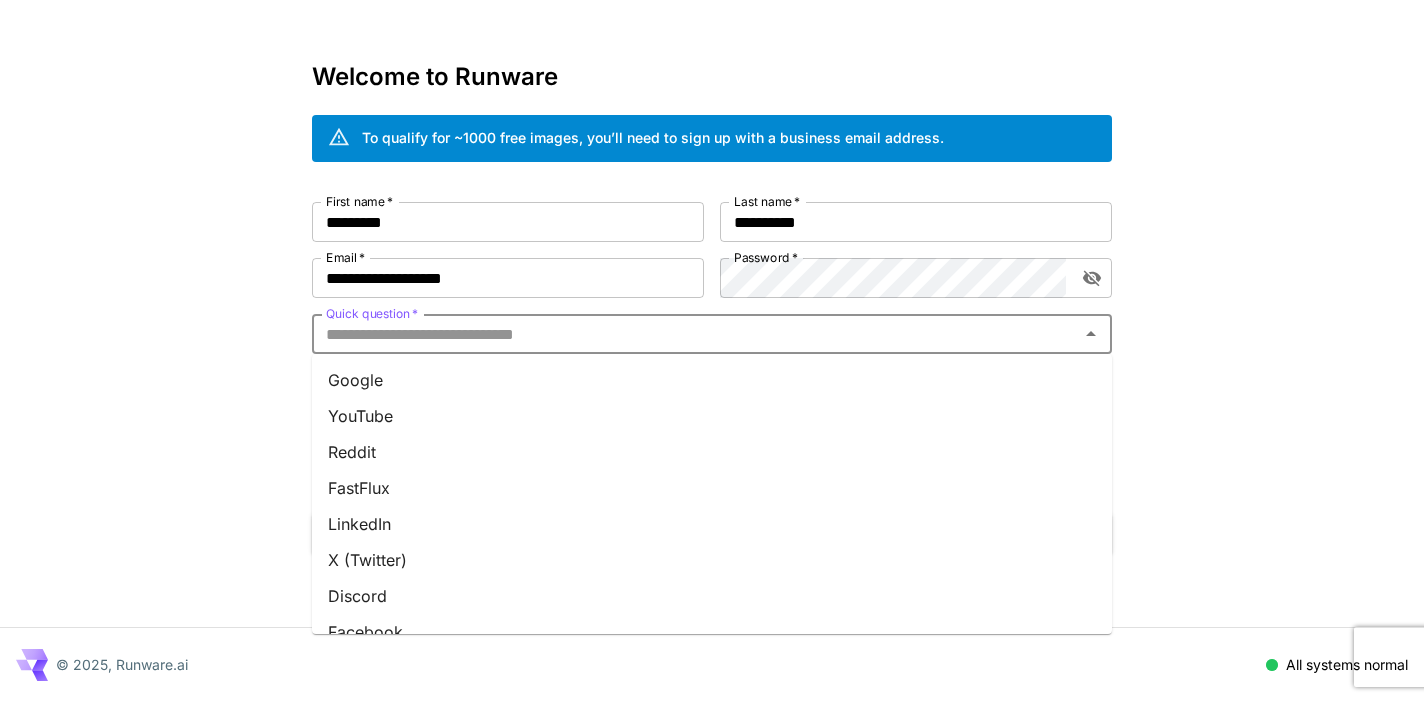 click on "Google" at bounding box center (712, 380) 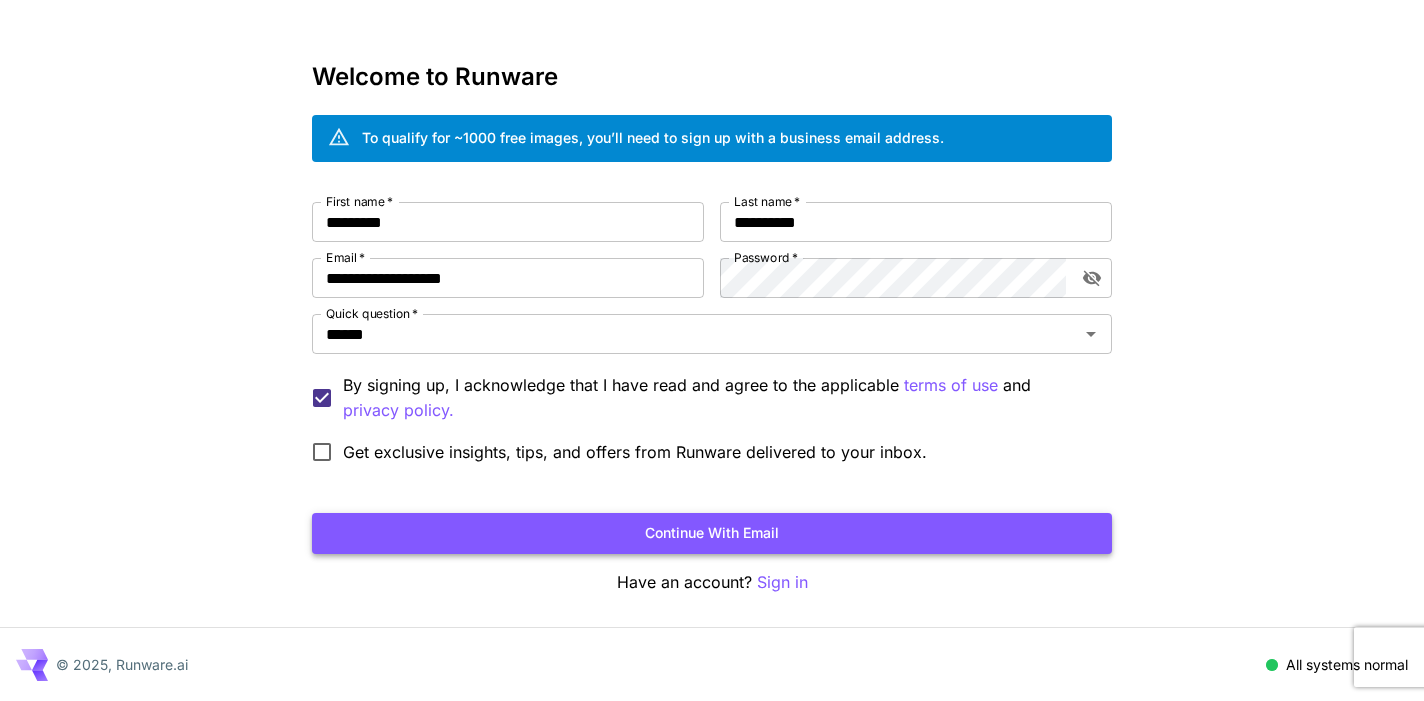 click on "Continue with email" at bounding box center (712, 533) 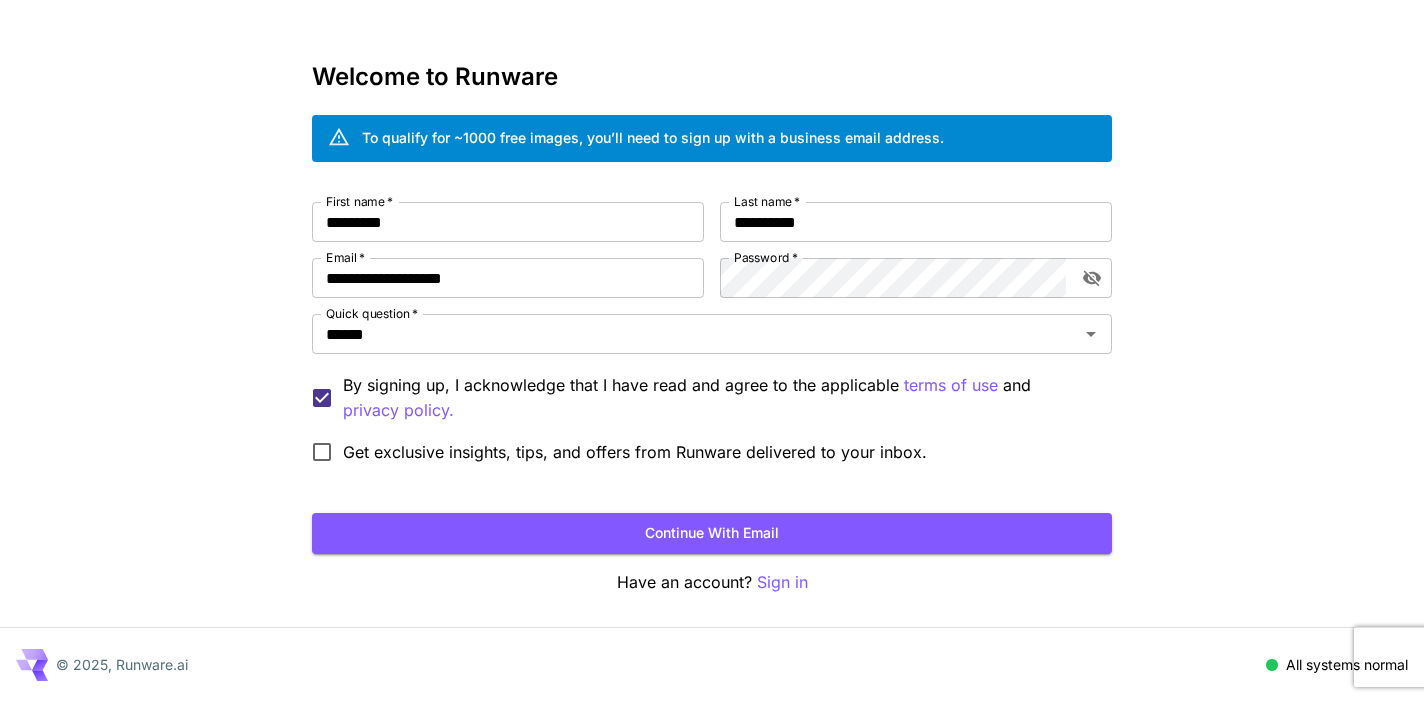 scroll, scrollTop: 0, scrollLeft: 0, axis: both 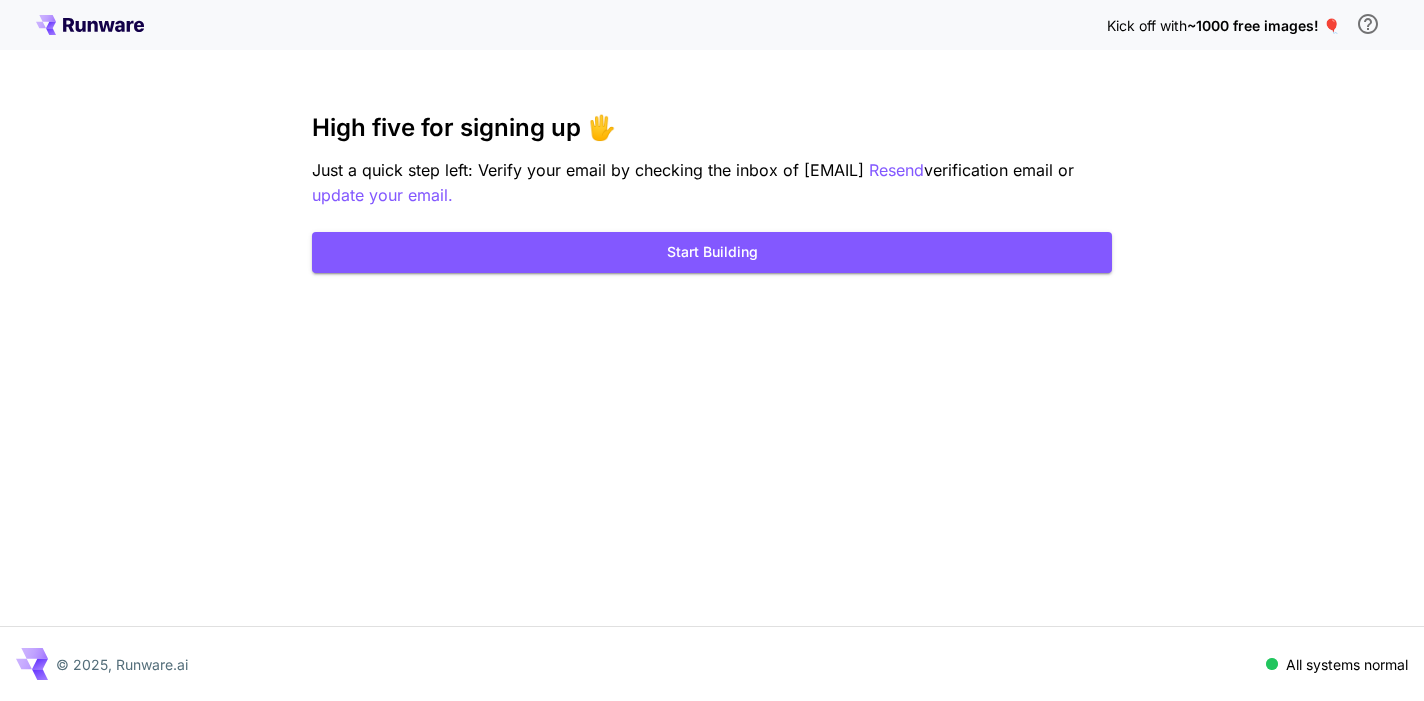 click on "Kick off with  ~1000 free images! 🎈 High five for signing up 🖐️ Just a quick step left: Verify your email by checking the inbox of   sweetwird@gmail.com   Resend  verification email or  update your email. Start Building © 2025, Runware.ai All systems normal" at bounding box center [712, 350] 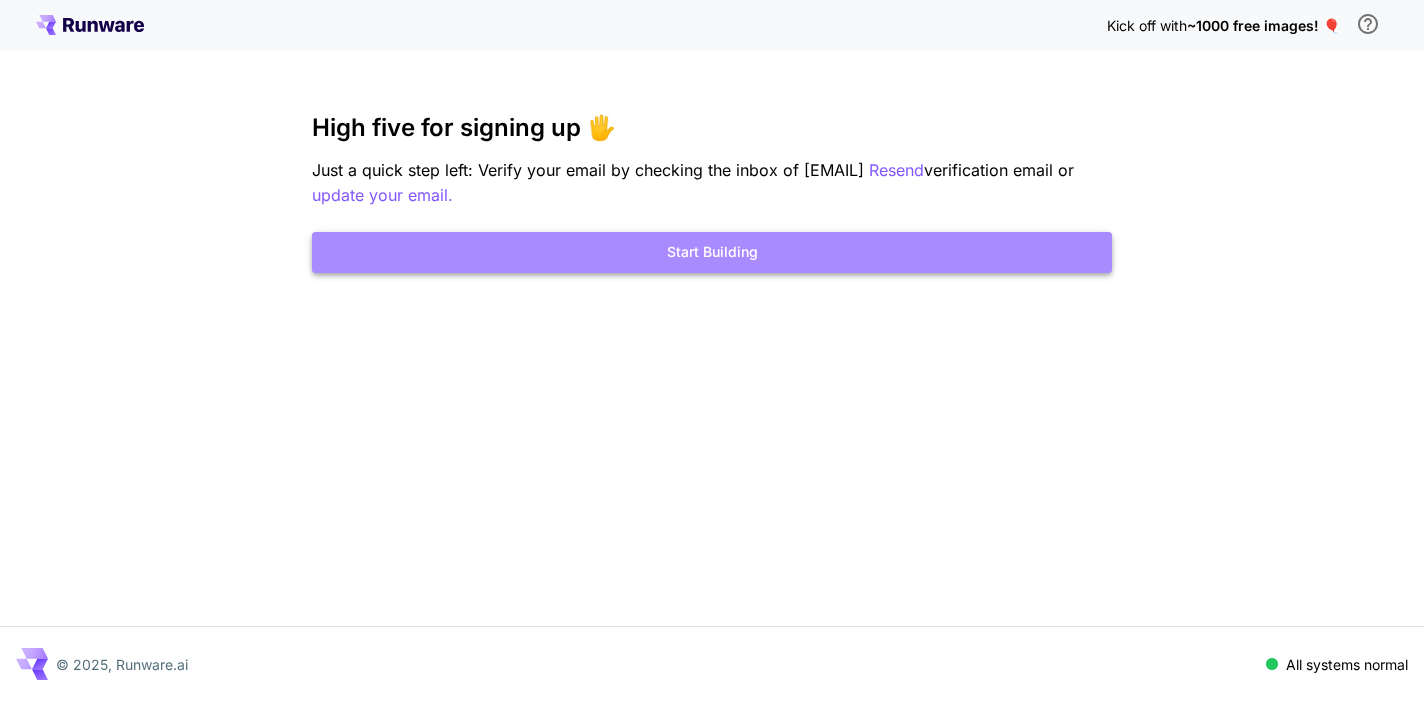 click on "Start Building" at bounding box center (712, 252) 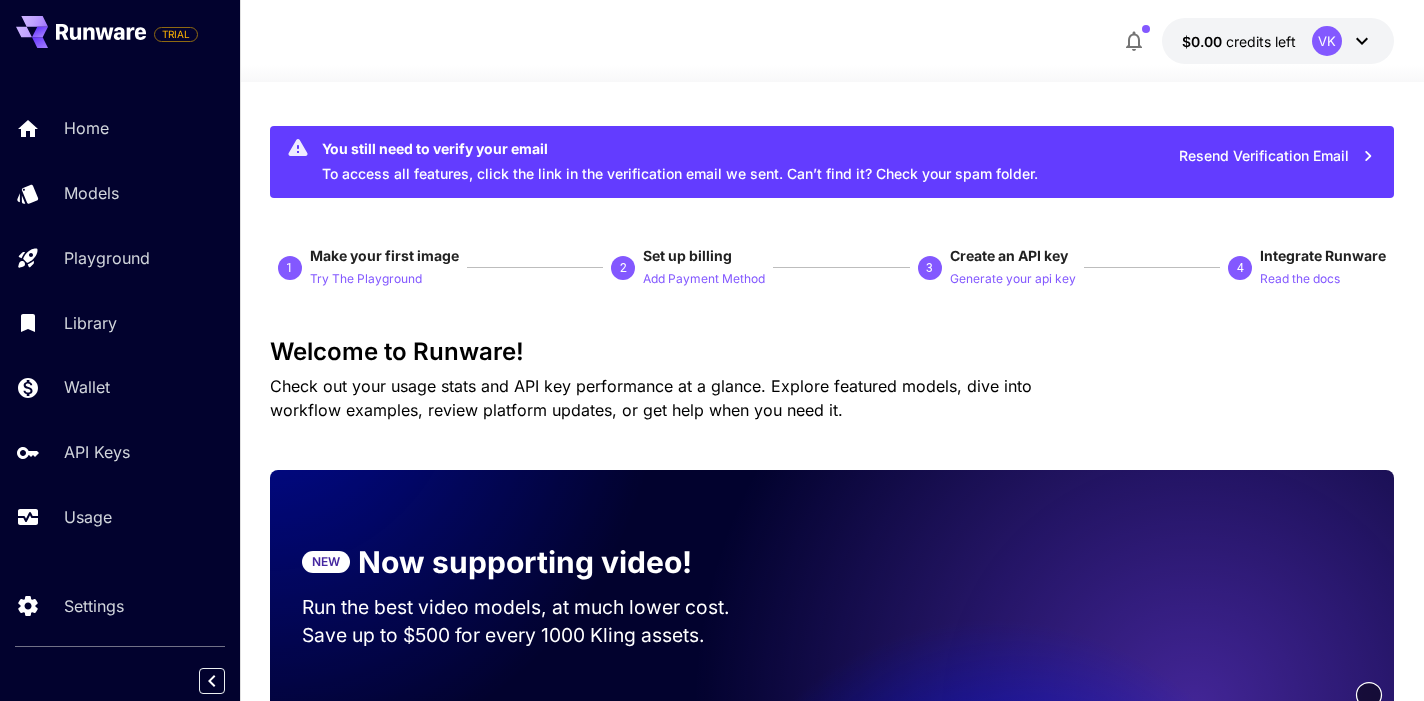 click 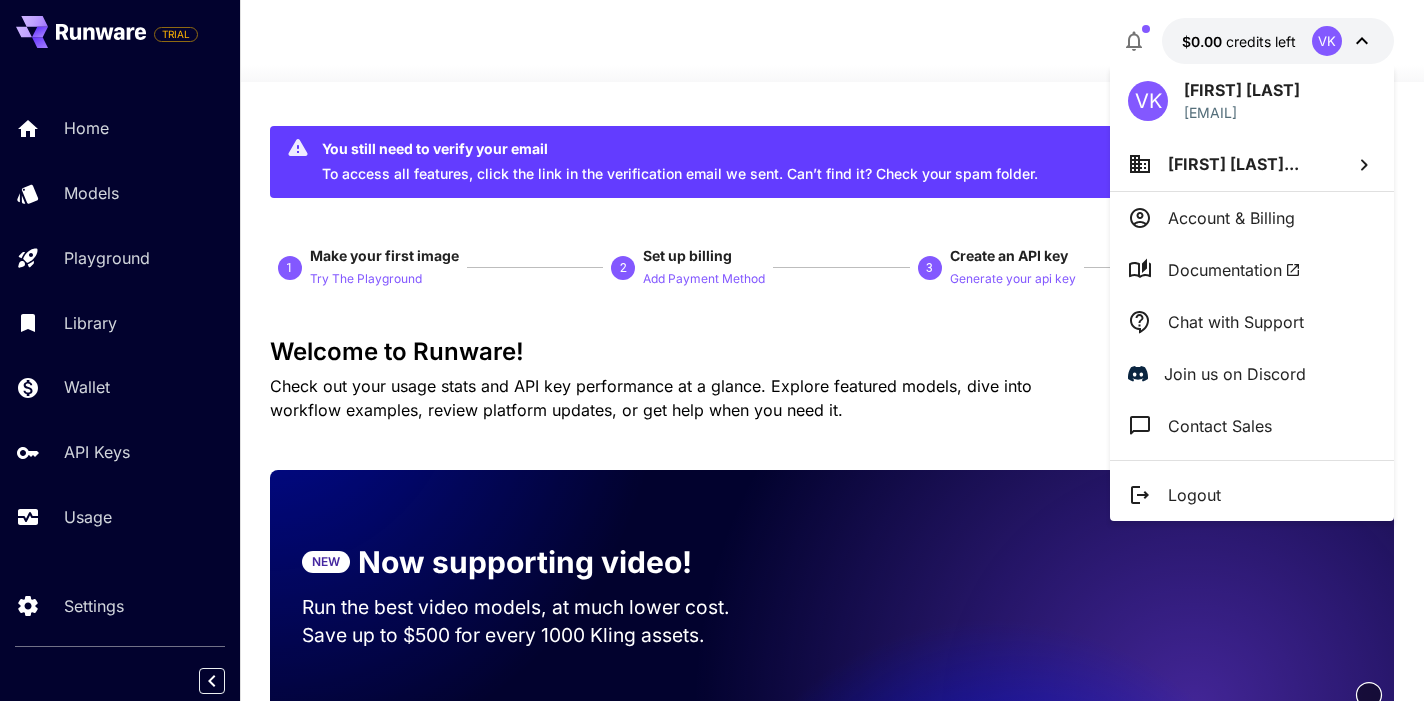 click at bounding box center [712, 350] 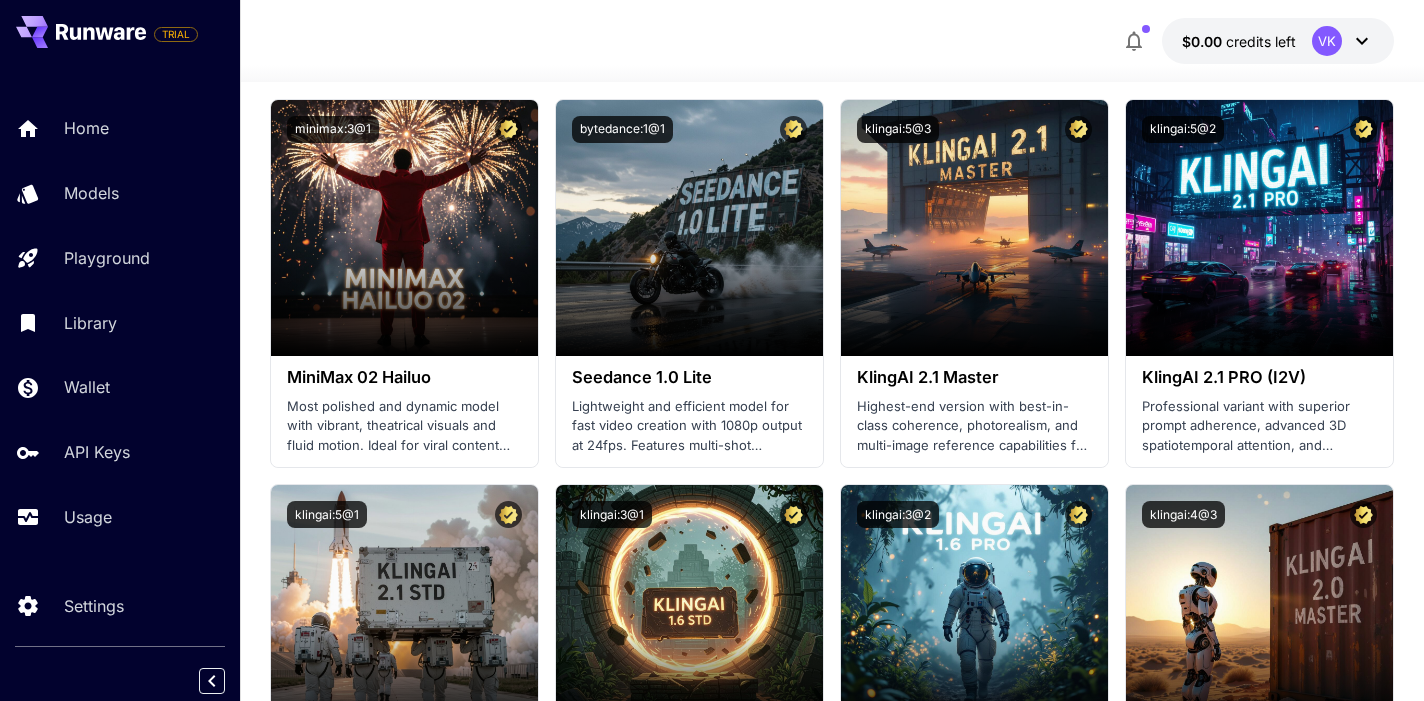 scroll, scrollTop: 0, scrollLeft: 0, axis: both 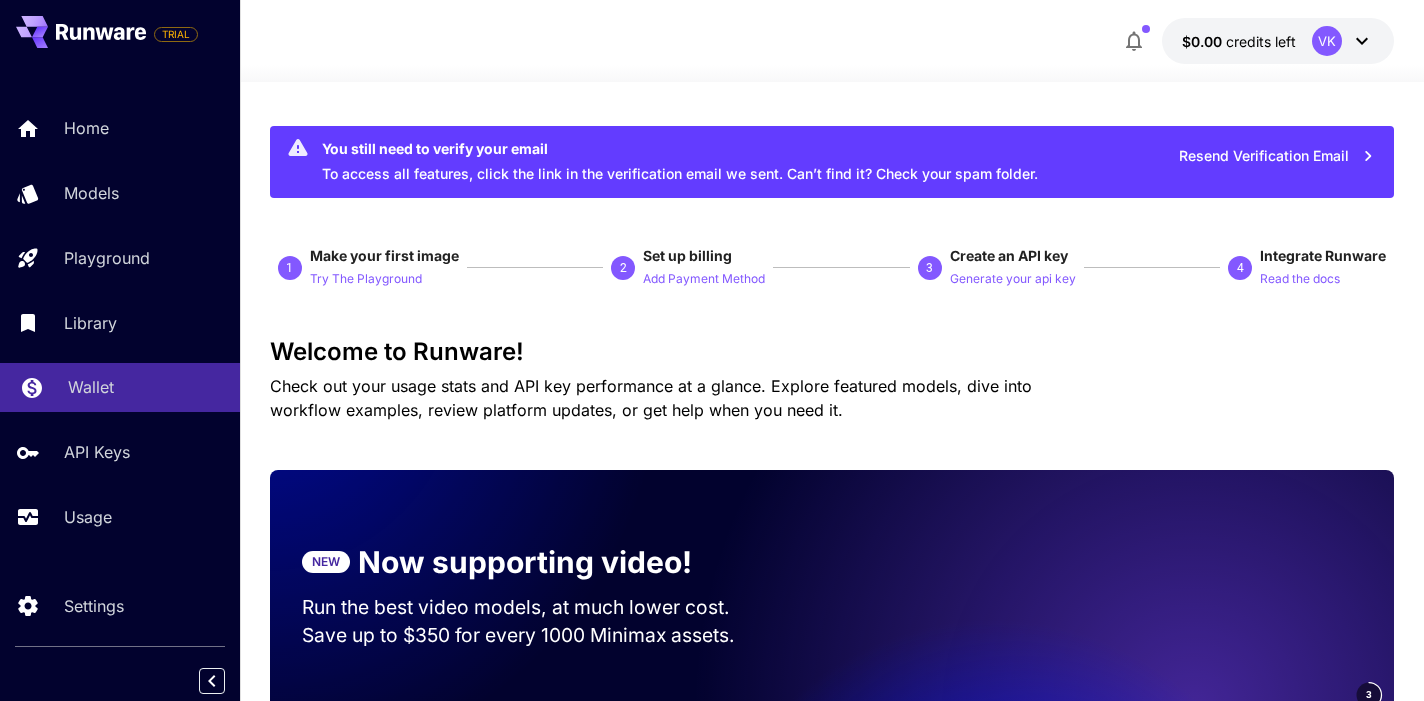 click on "Wallet" at bounding box center [146, 387] 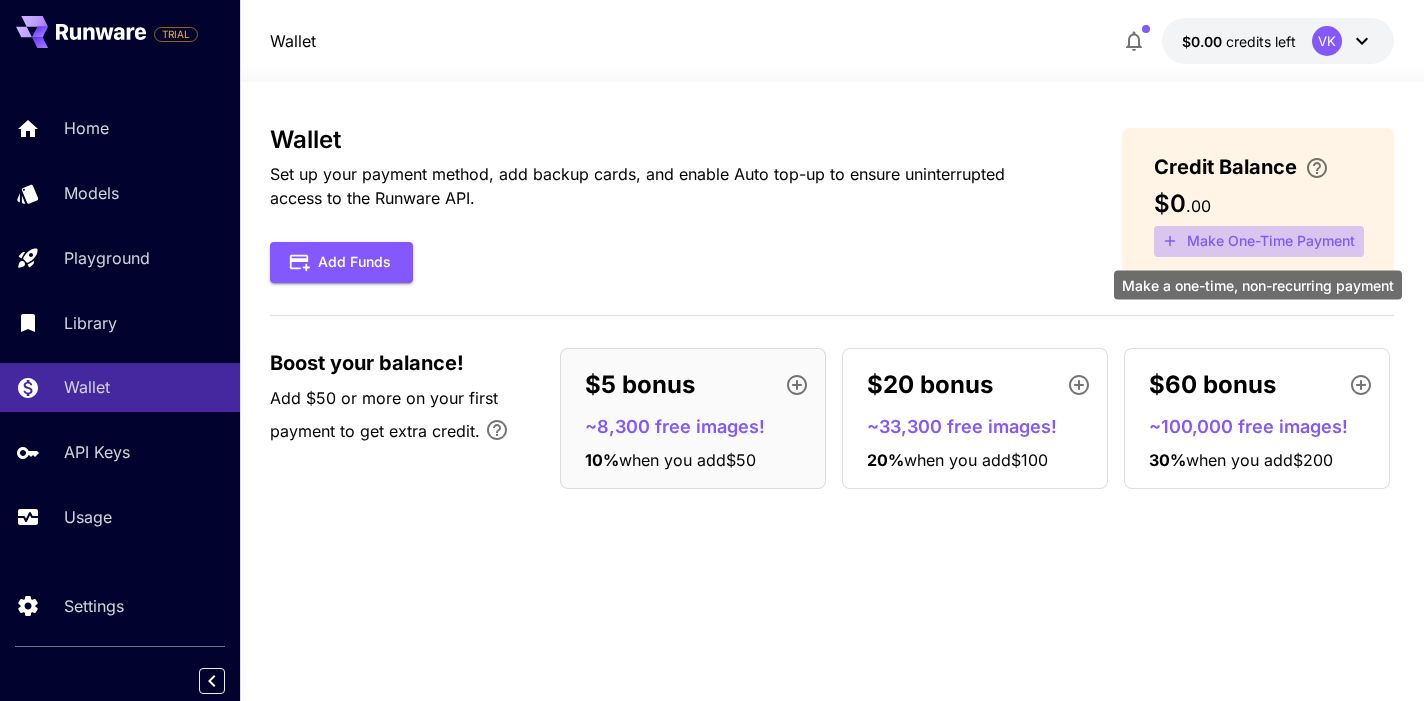 click on "Make One-Time Payment" at bounding box center [1259, 241] 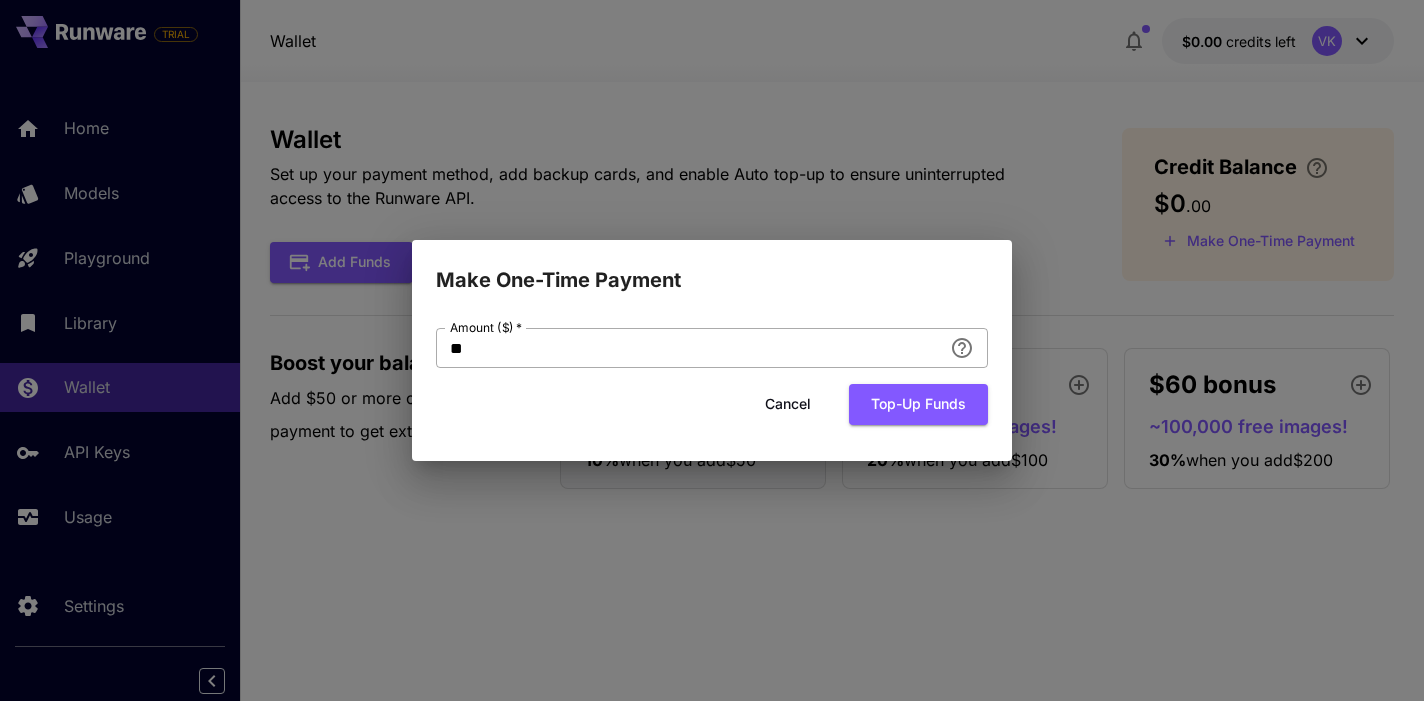 click on "**" at bounding box center [689, 348] 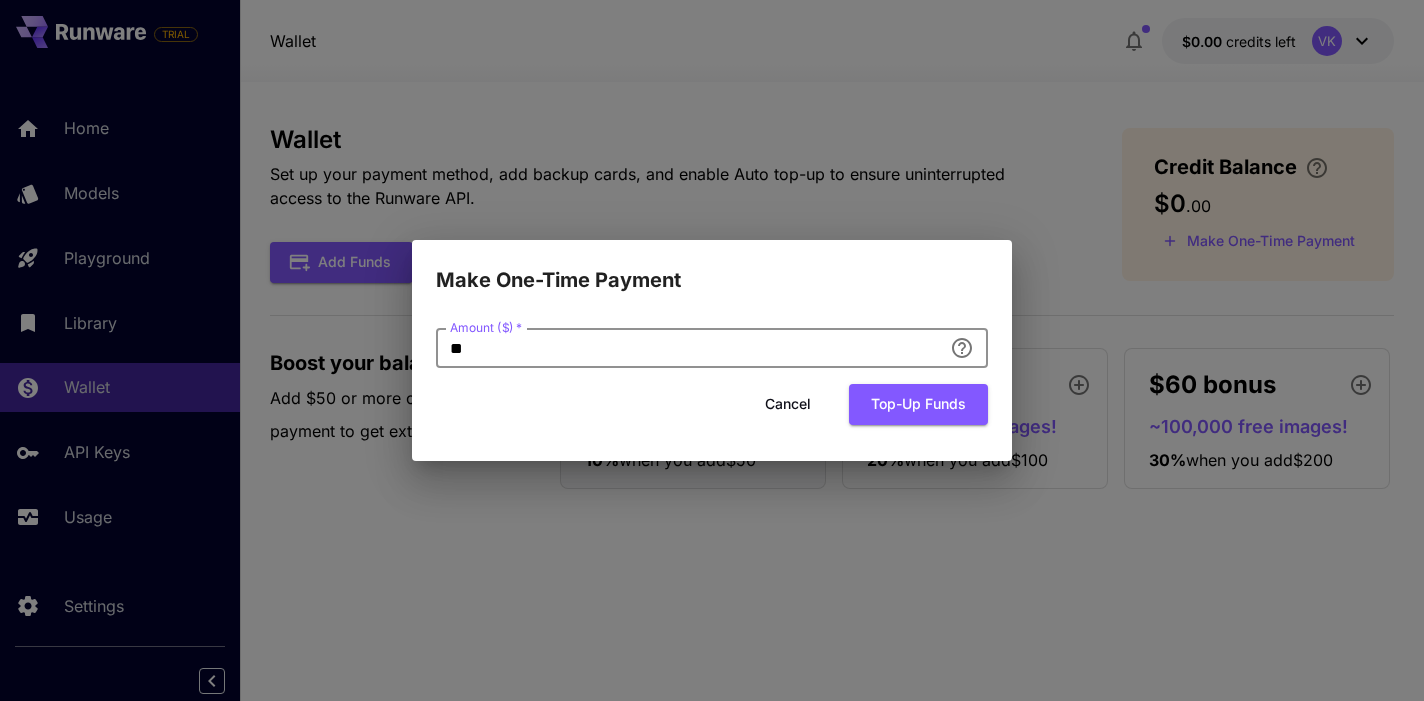 type on "*" 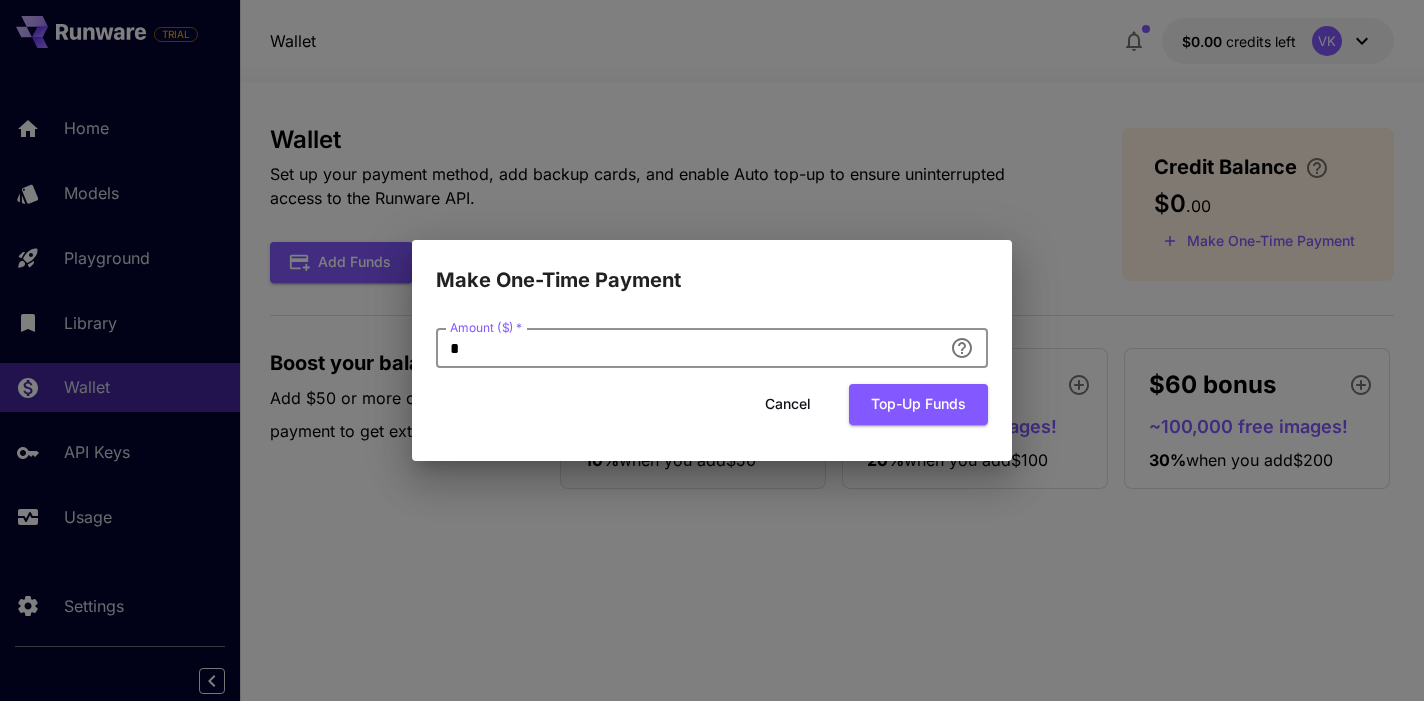 type on "*" 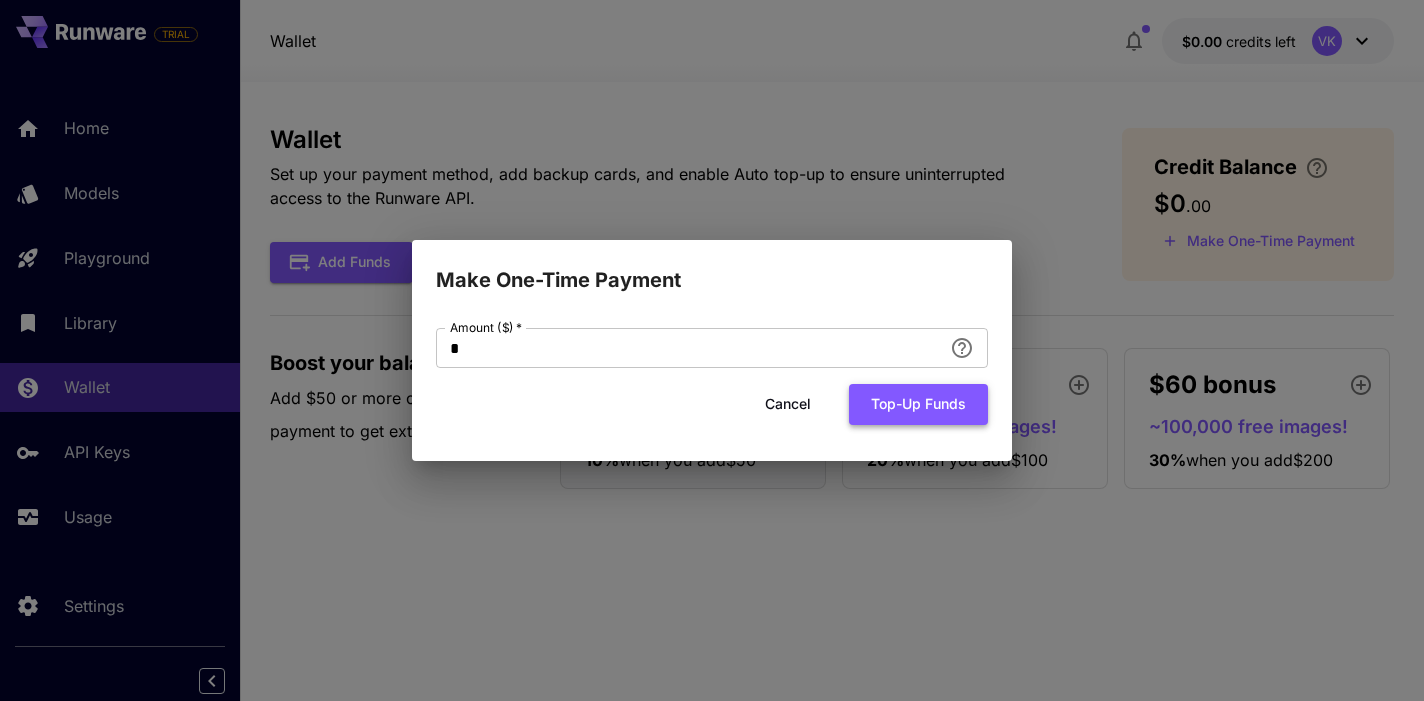 click on "Top-up funds" at bounding box center (918, 404) 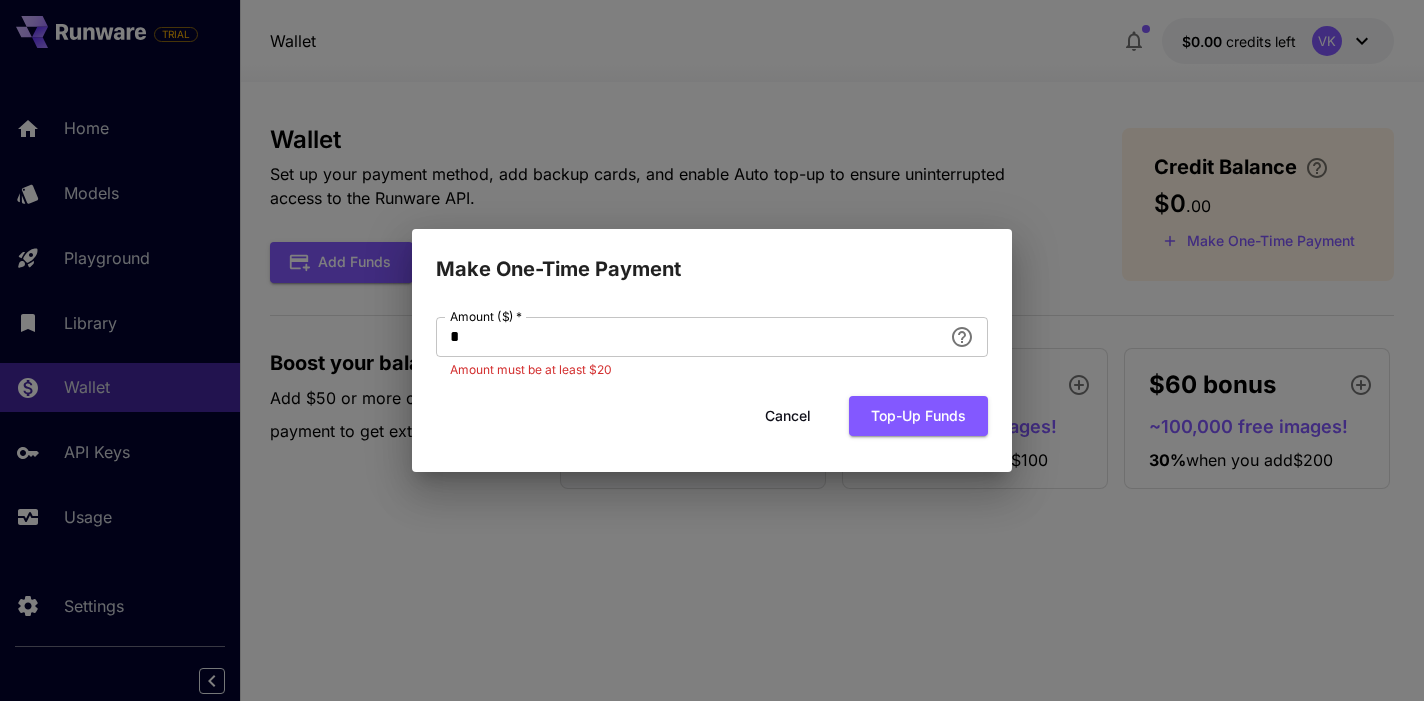 click on "Cancel" at bounding box center (788, 416) 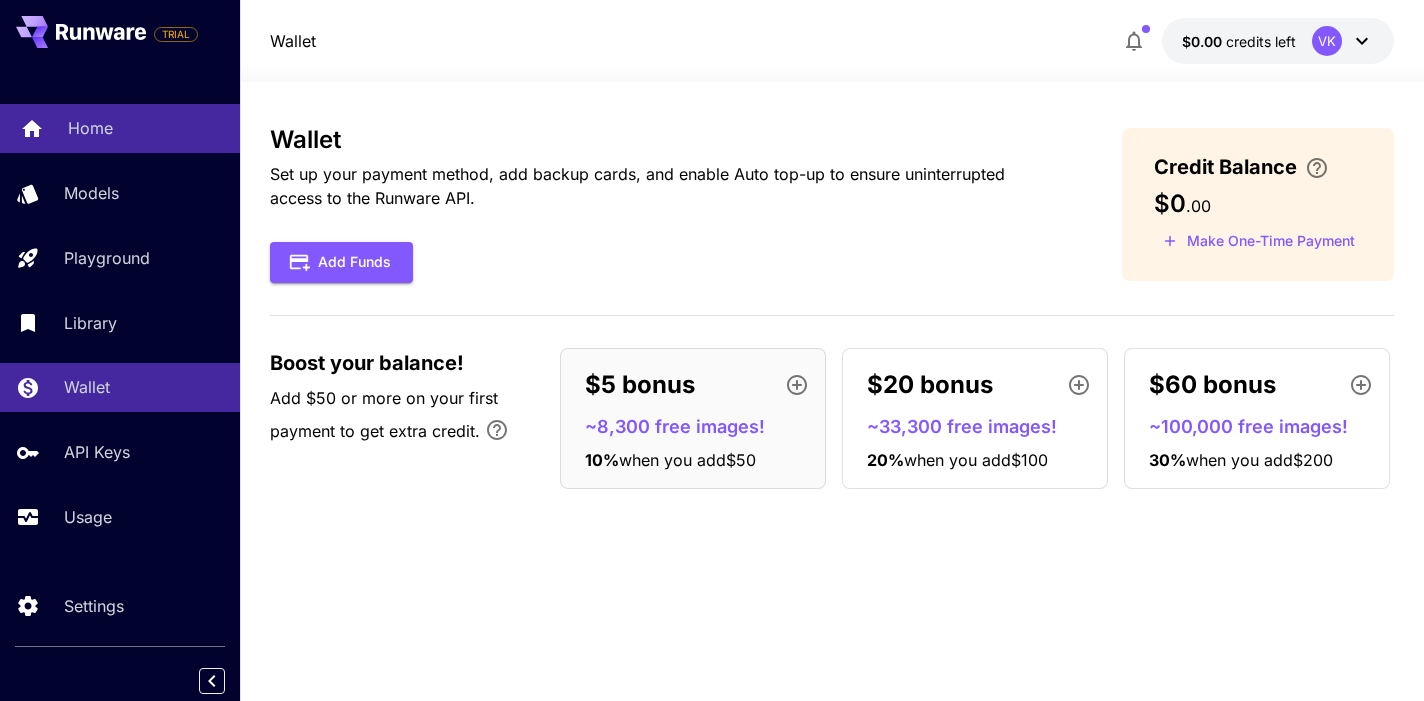 click on "Home" at bounding box center [120, 128] 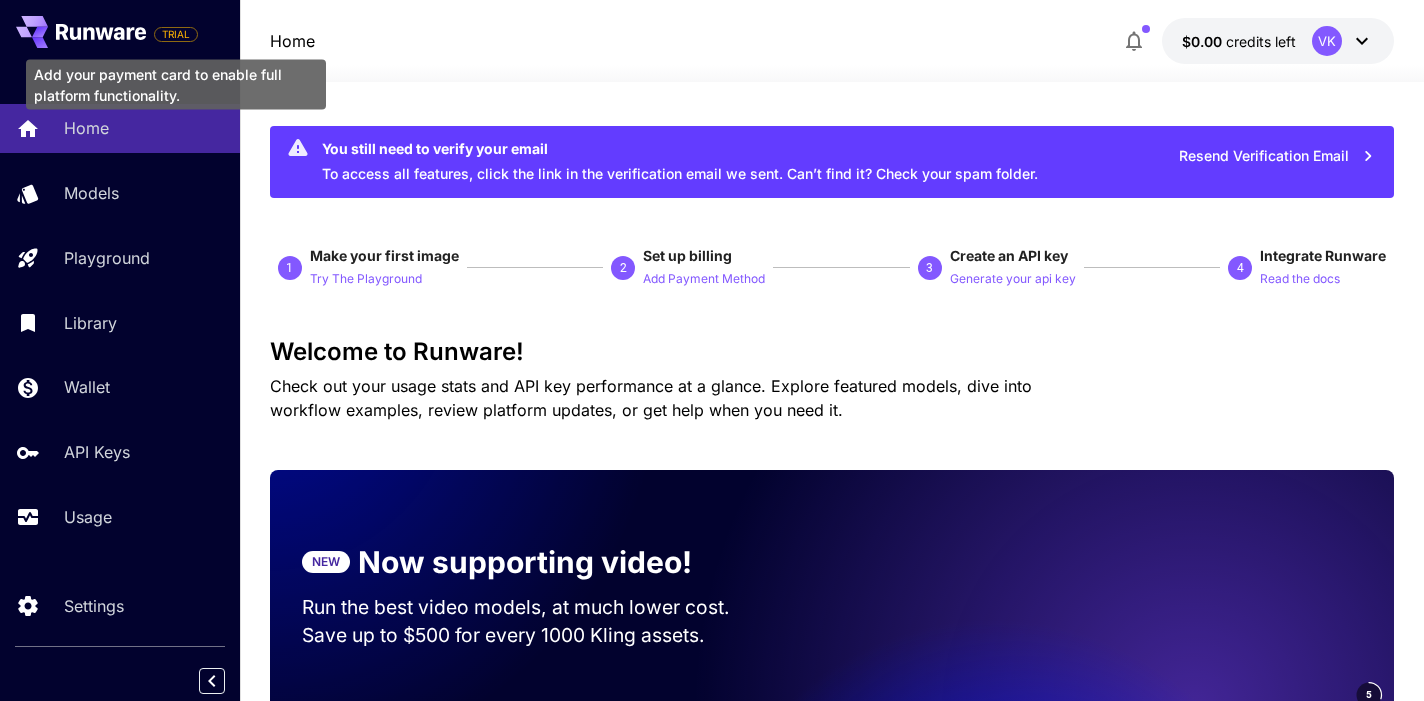 click on "TRIAL" at bounding box center (176, 34) 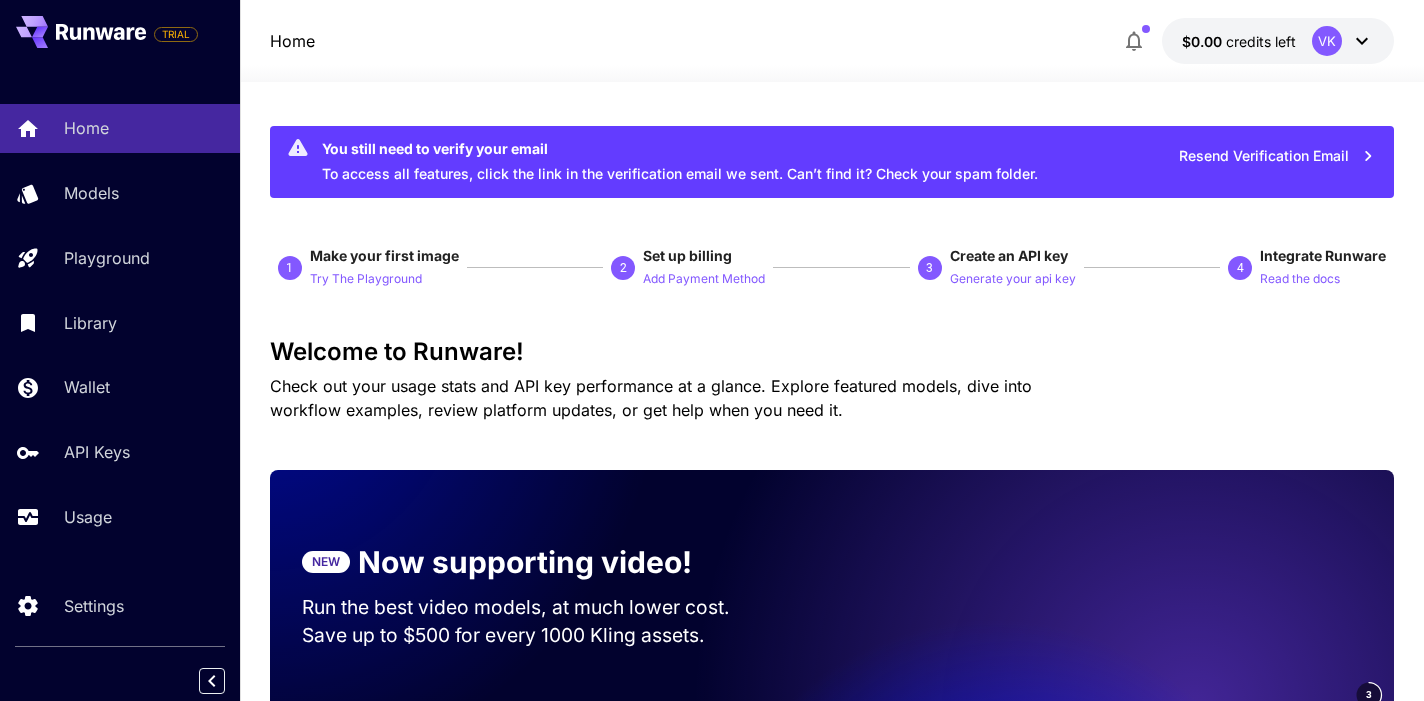 click on "VK" at bounding box center [1327, 41] 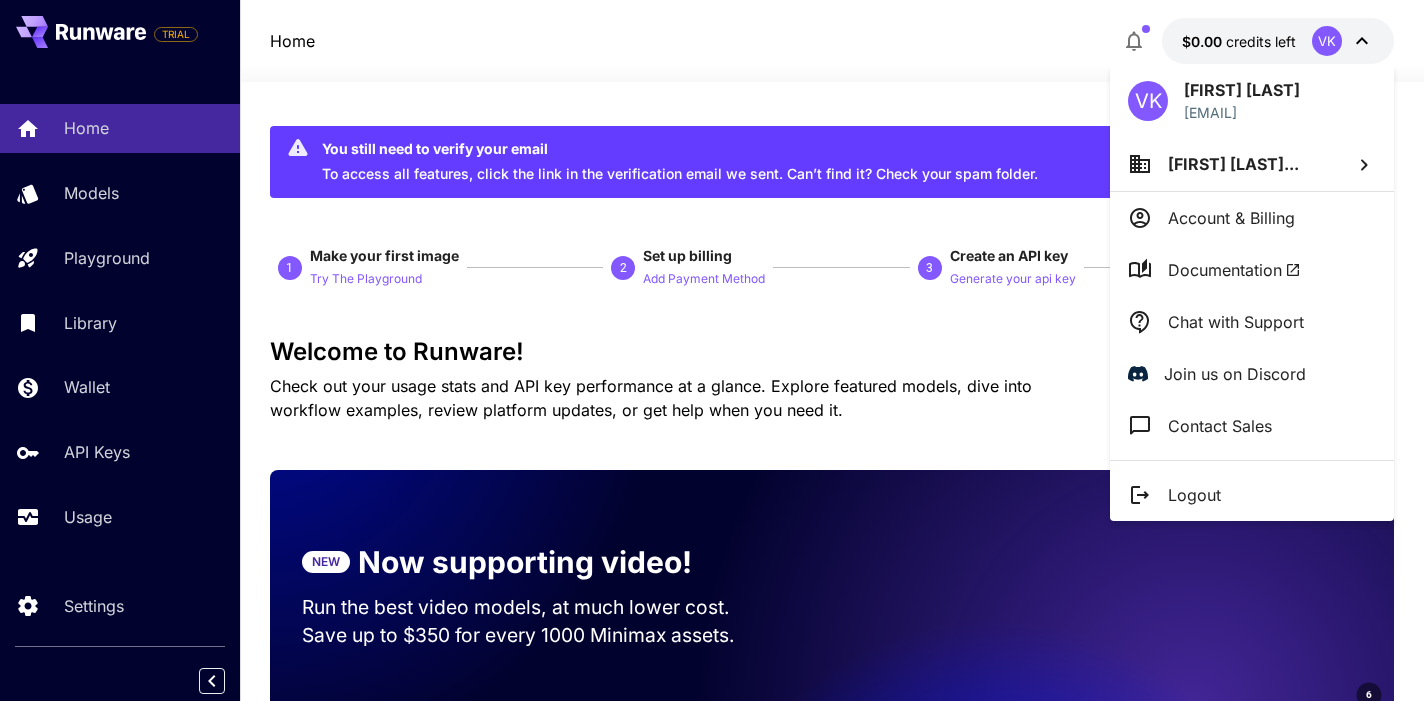 click at bounding box center (712, 350) 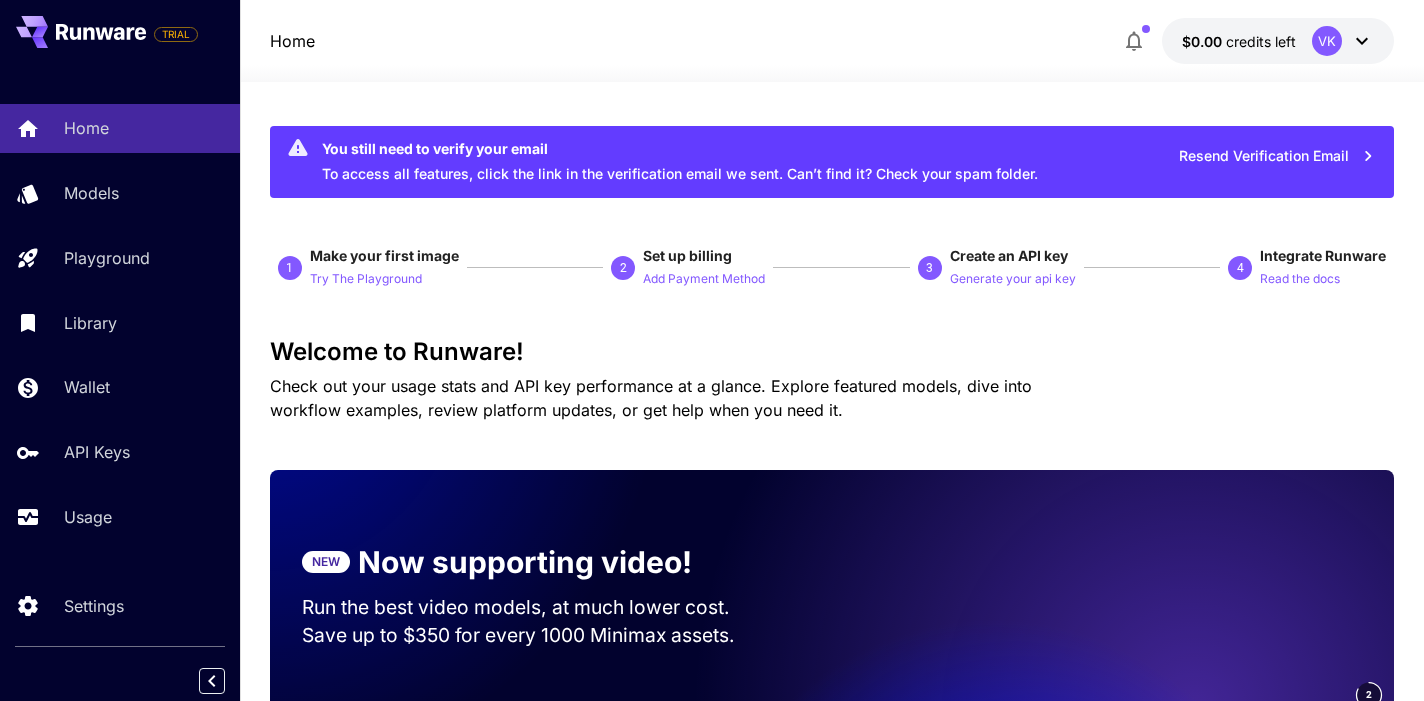 scroll, scrollTop: 28, scrollLeft: 0, axis: vertical 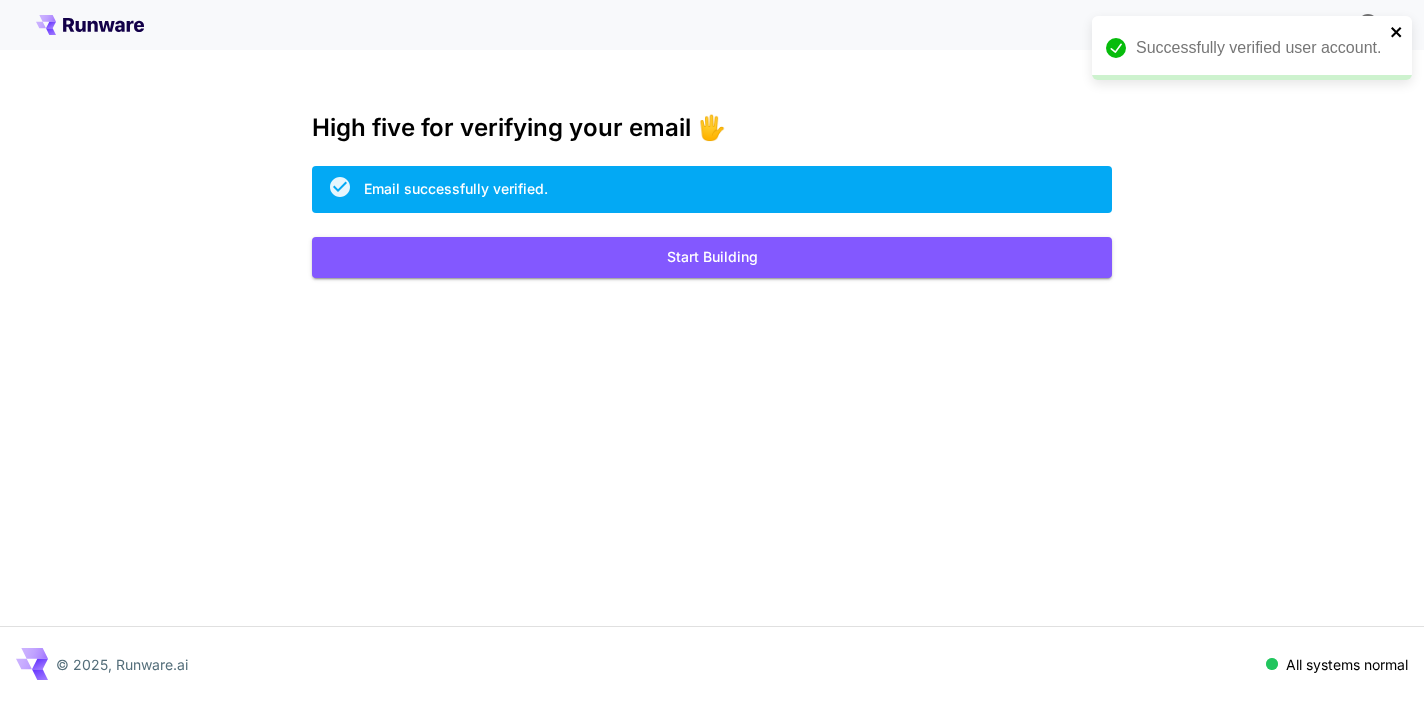 click 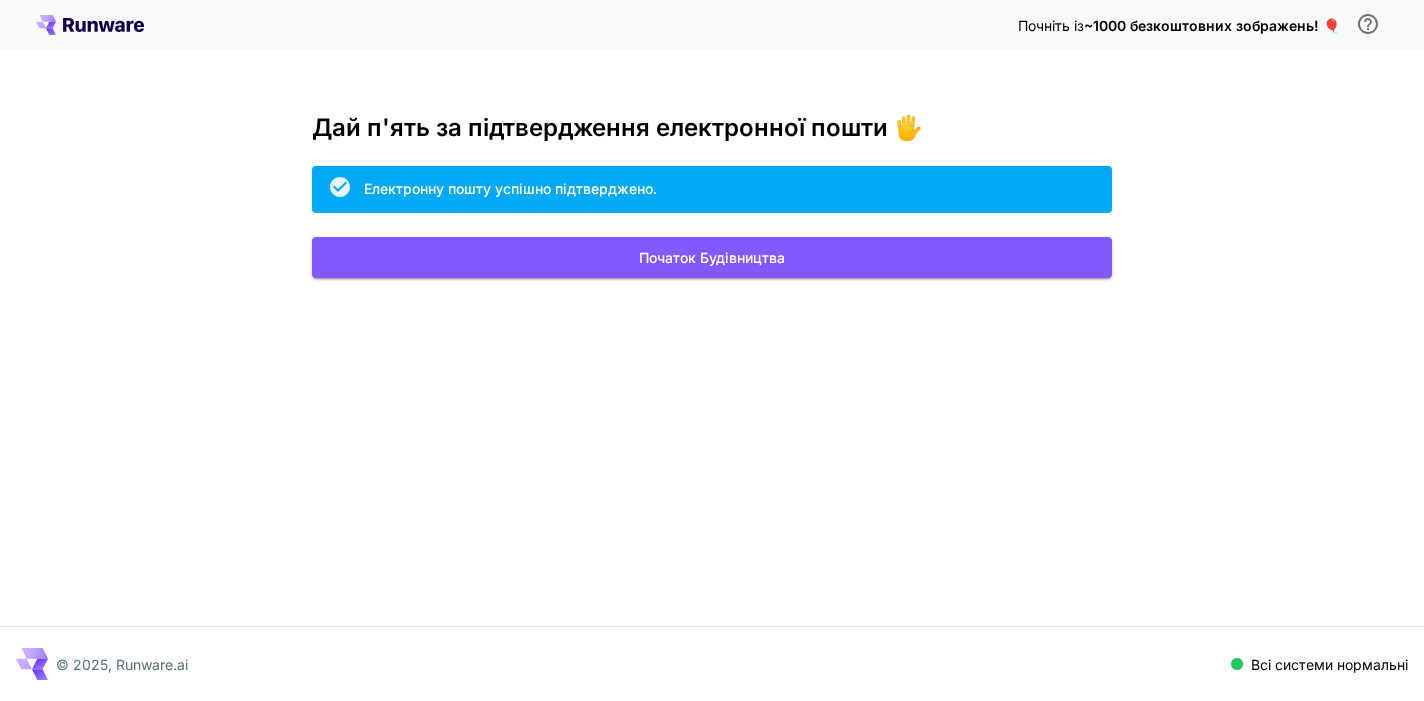 click on "Почніть із  ~1000 безкоштовних зображень! 🎈 Дай п'ять за підтвердження електронної пошти 🖐️ Електронну пошту успішно підтверджено. Початок будівництва © 2025, Runware.ai Всі системи нормальні" at bounding box center [712, 350] 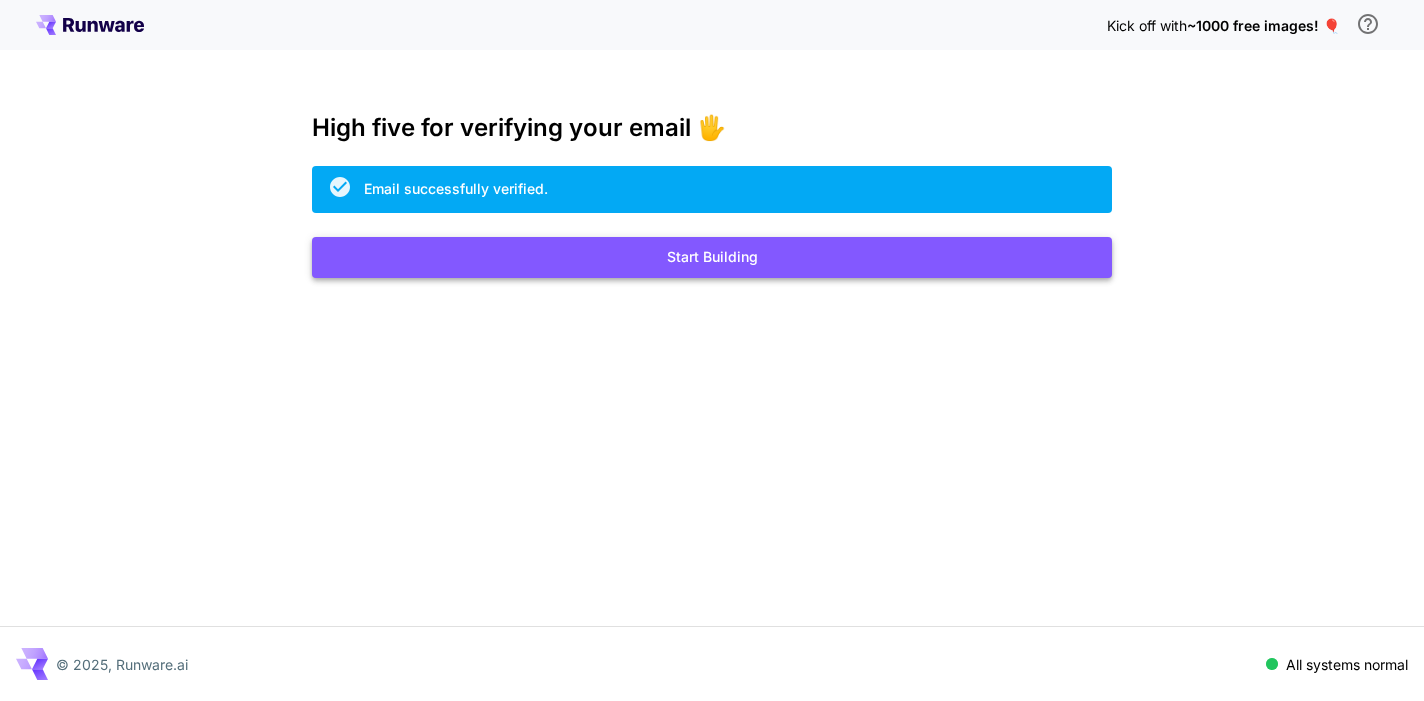 click on "Start Building" at bounding box center (712, 257) 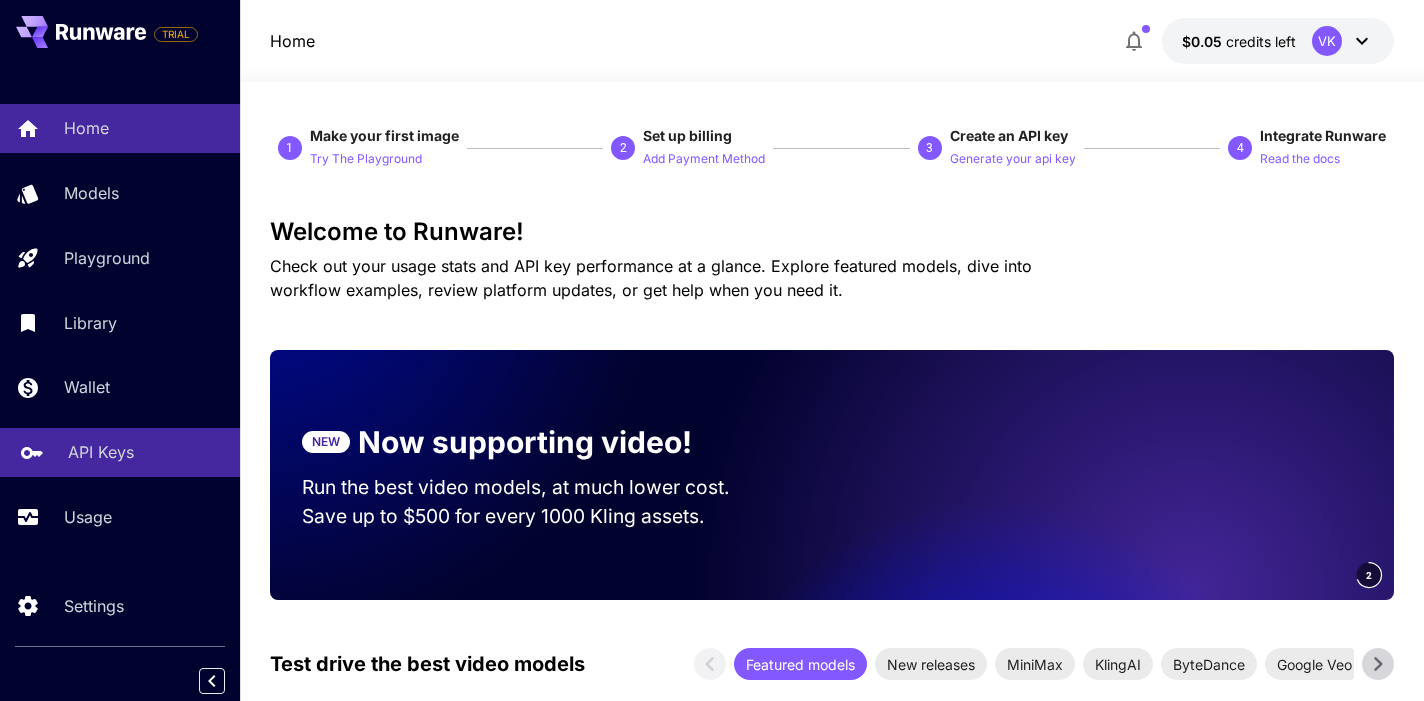 click on "API Keys" at bounding box center [101, 452] 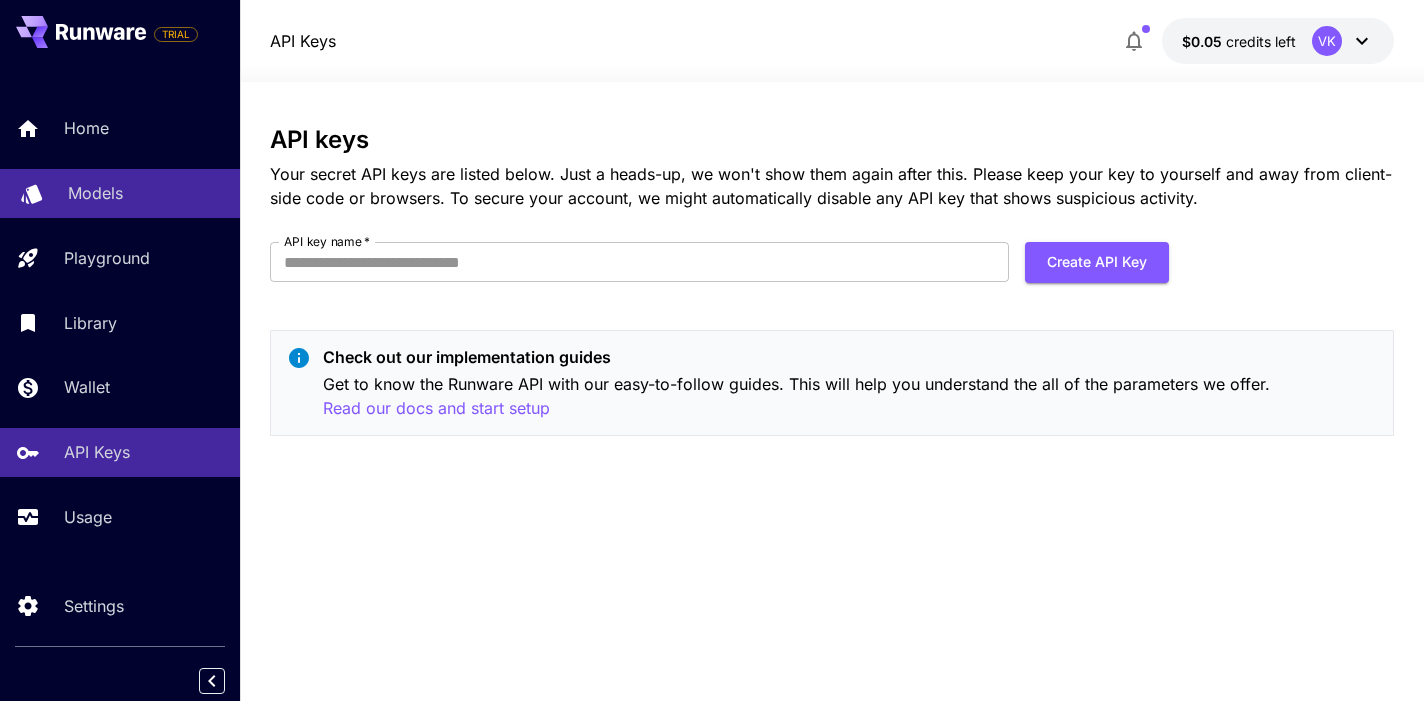 click on "Models" at bounding box center [120, 193] 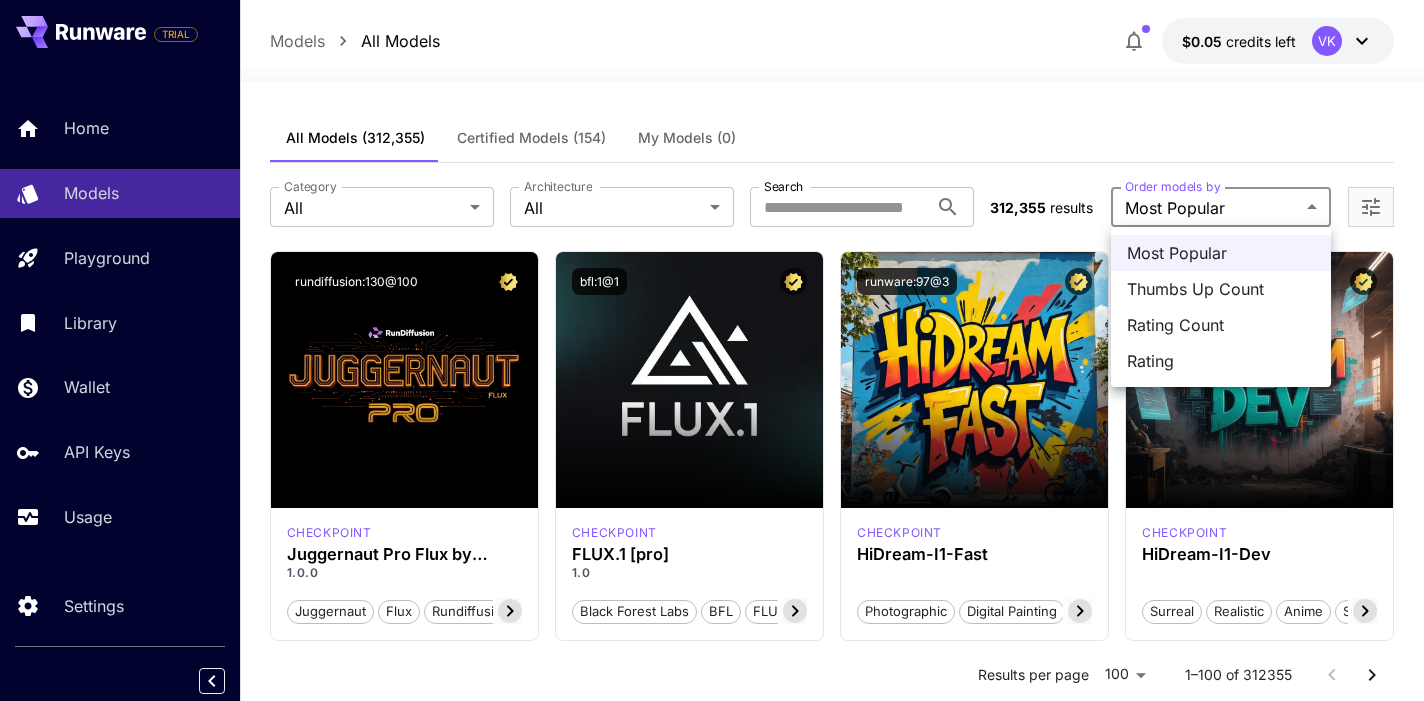 click on "**********" at bounding box center [712, 9553] 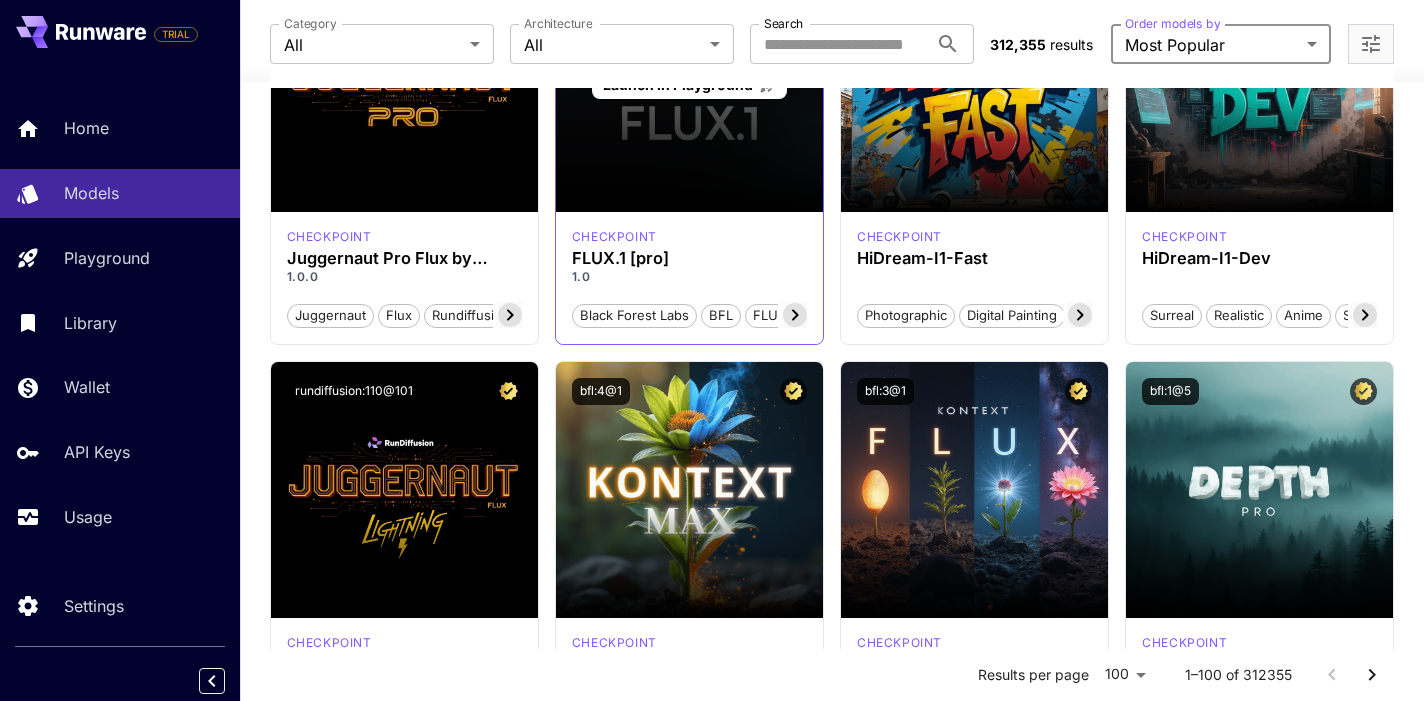 scroll, scrollTop: 291, scrollLeft: 0, axis: vertical 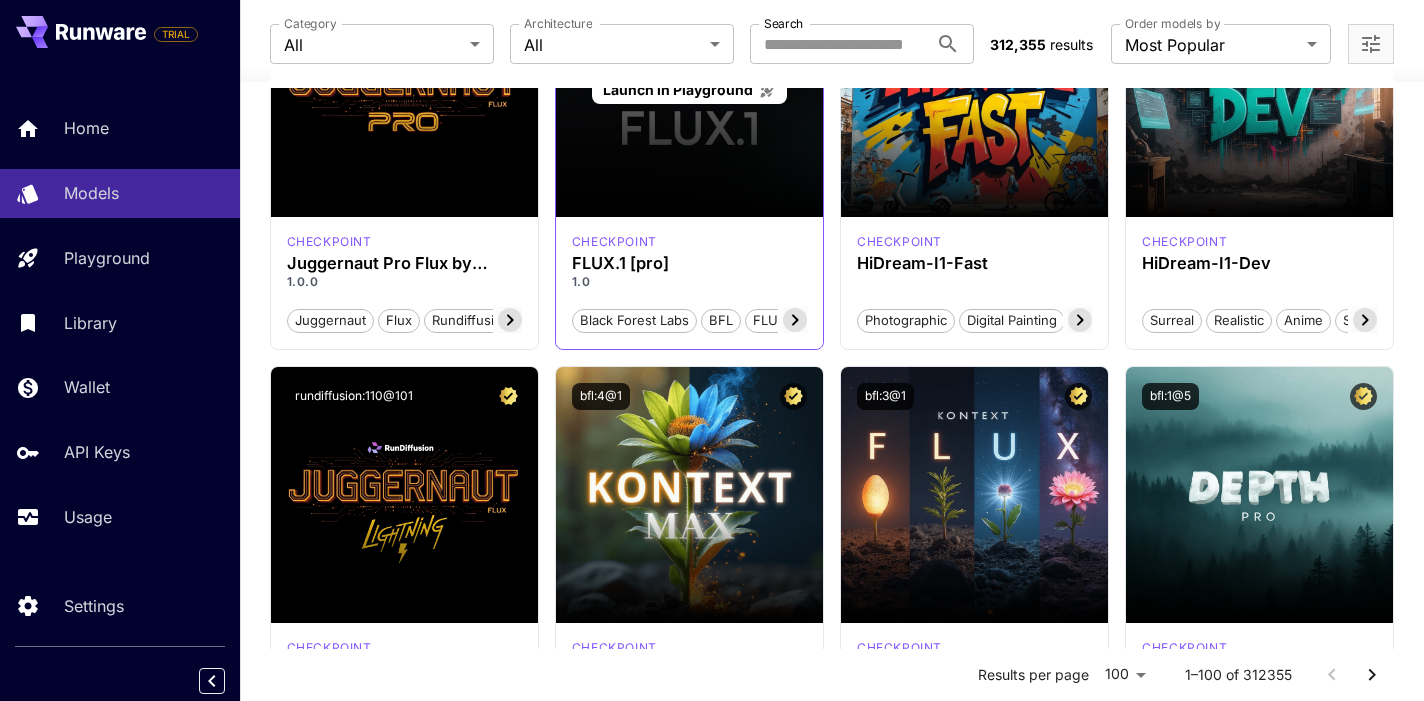 click on "Launch in Playground" at bounding box center (689, 89) 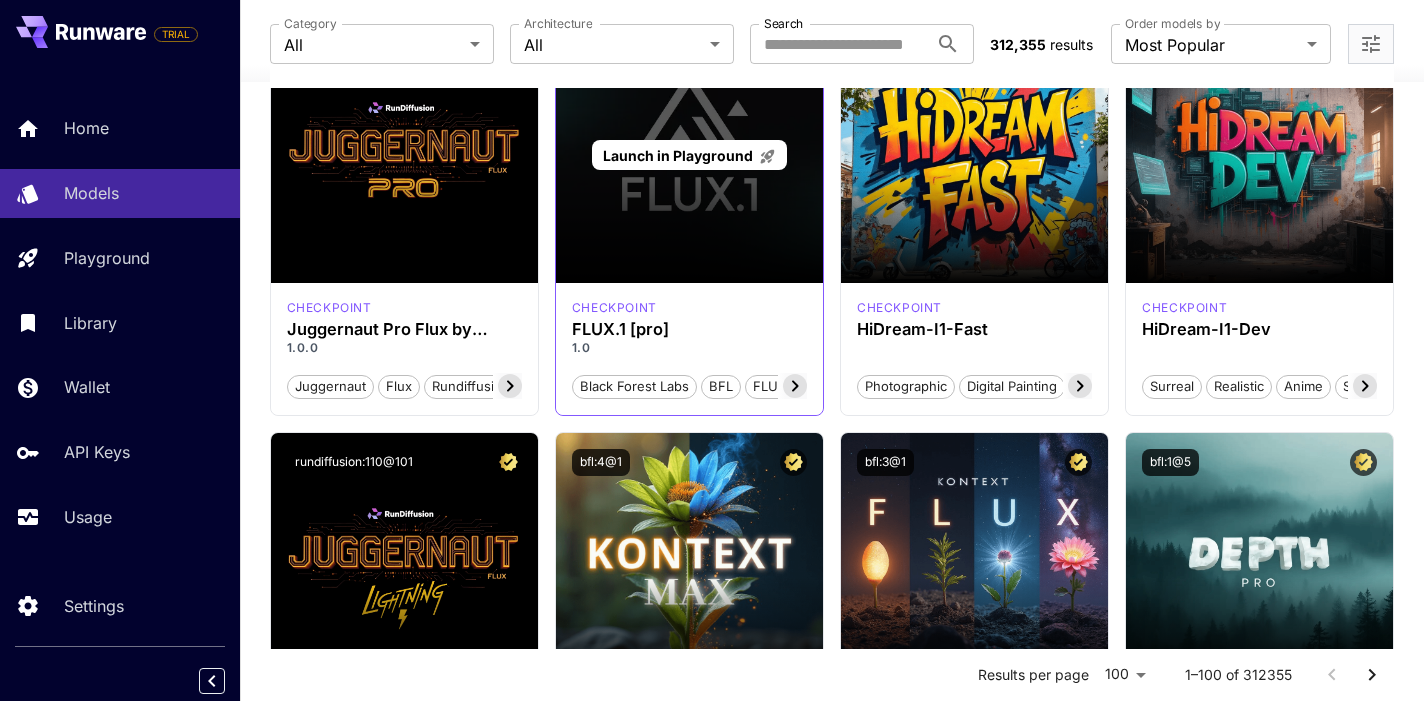 scroll, scrollTop: 211, scrollLeft: 0, axis: vertical 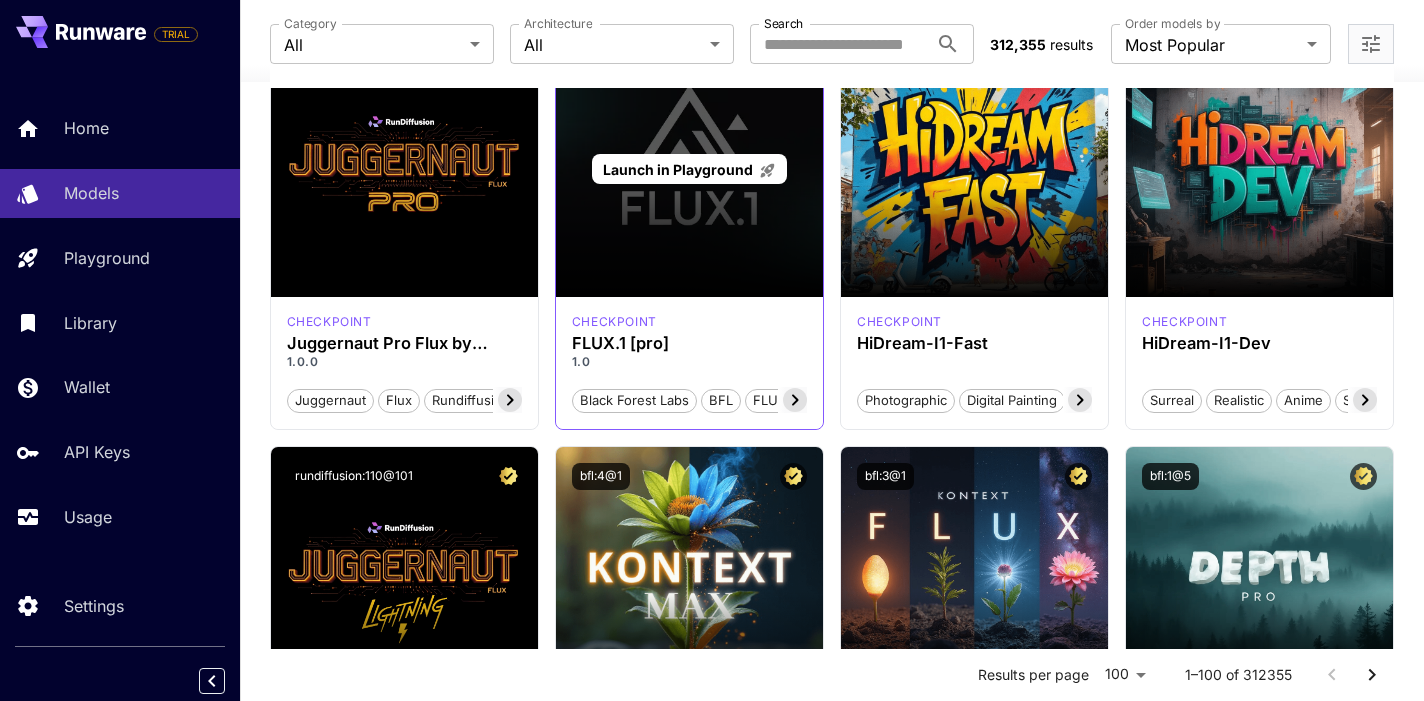 click on "Launch in Playground" at bounding box center (678, 169) 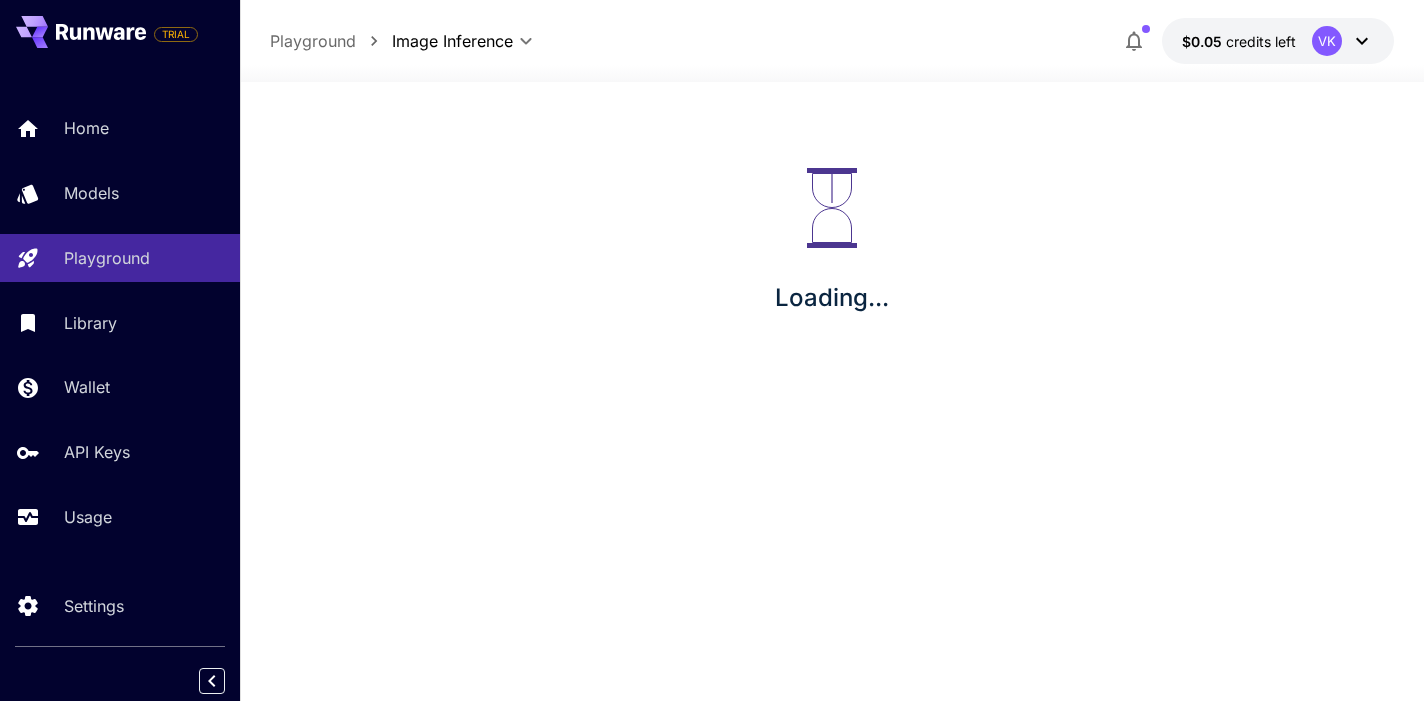 scroll, scrollTop: 0, scrollLeft: 0, axis: both 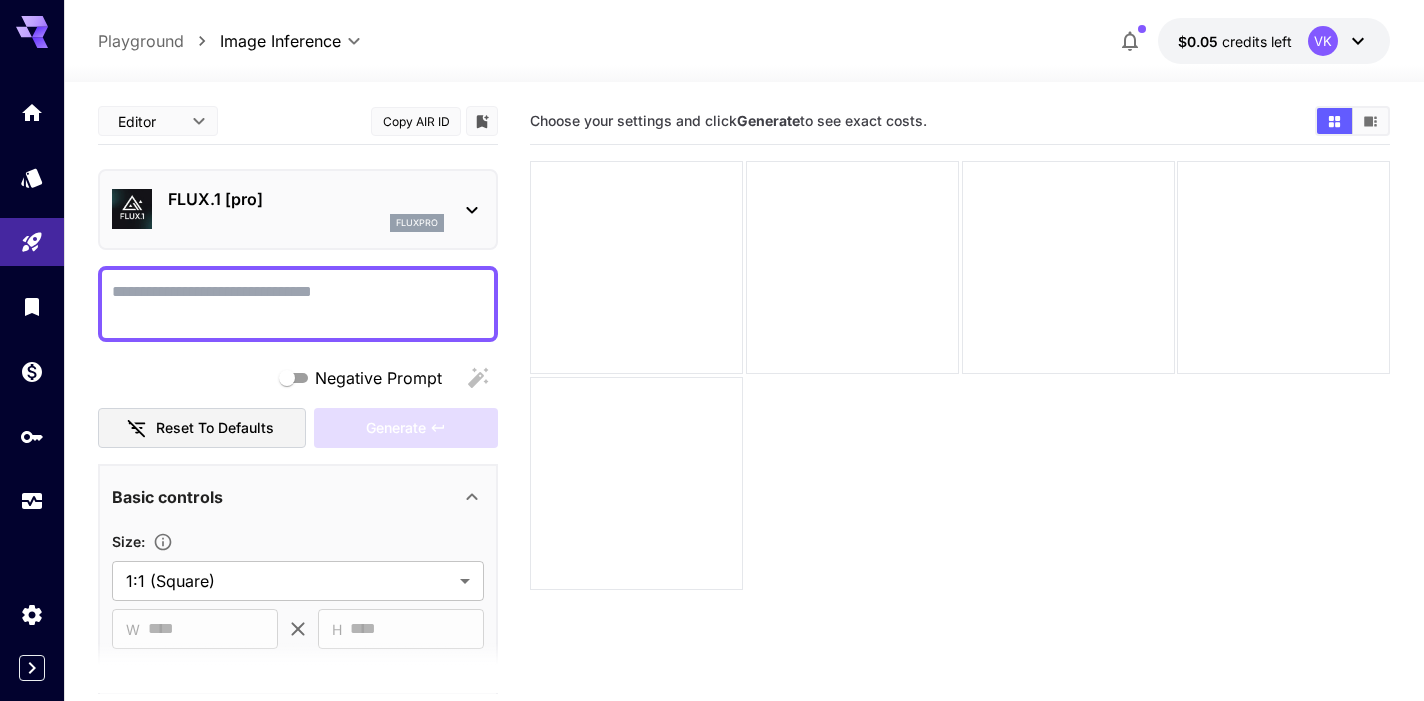 click at bounding box center (298, 304) 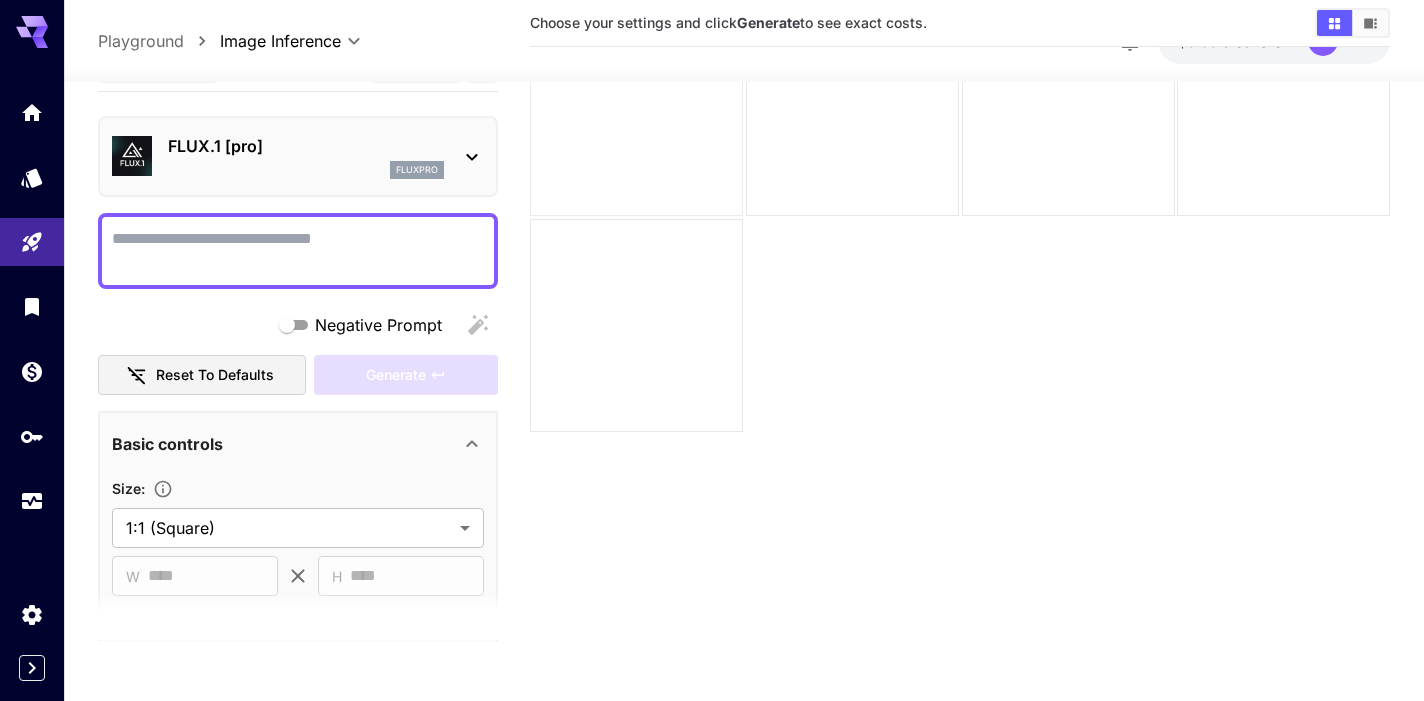 scroll, scrollTop: 0, scrollLeft: 0, axis: both 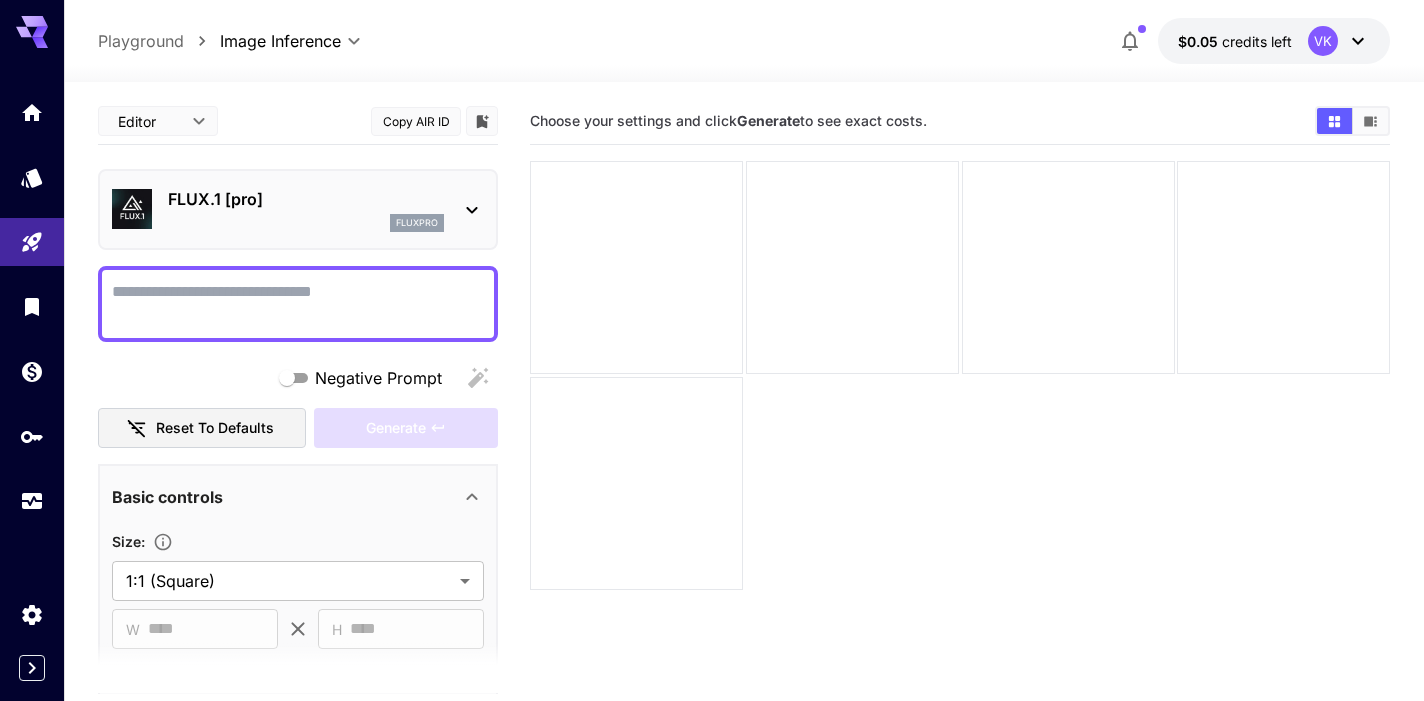 click on "Negative Prompt" at bounding box center [298, 378] 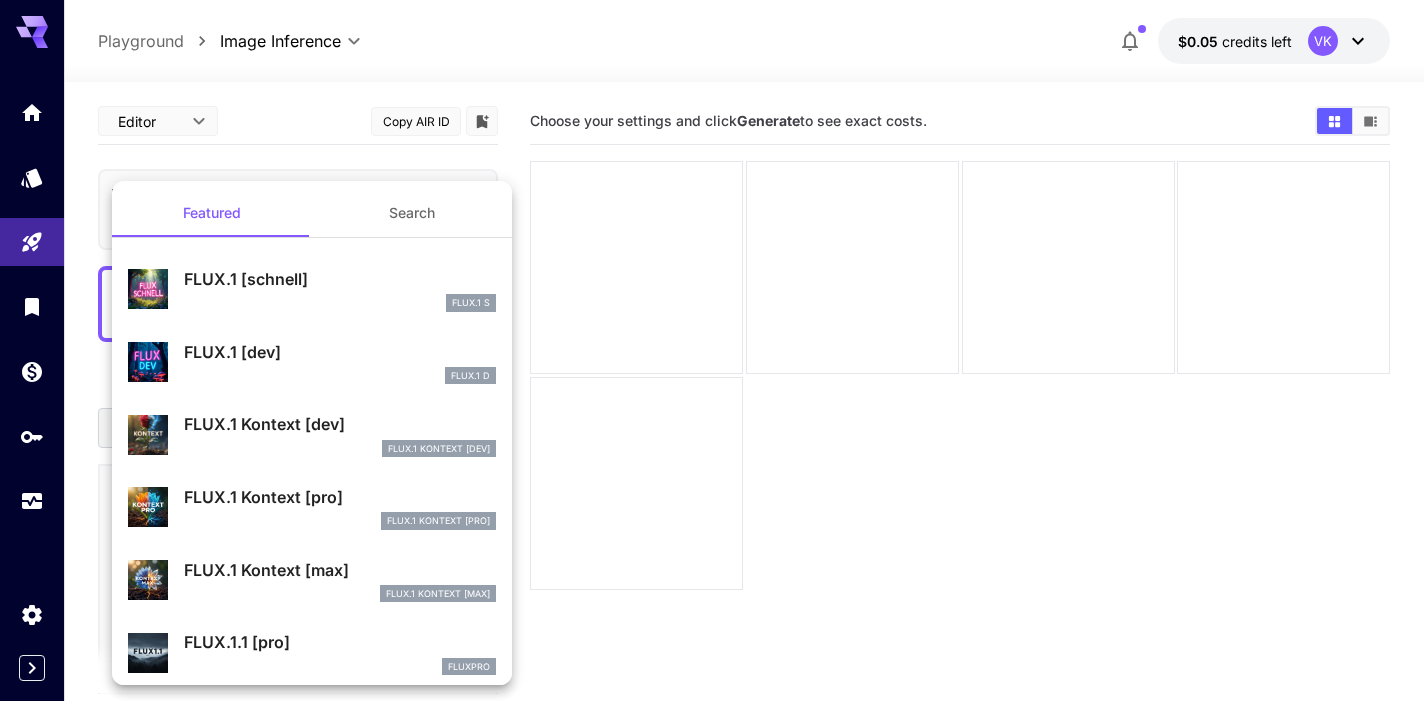 click at bounding box center [712, 350] 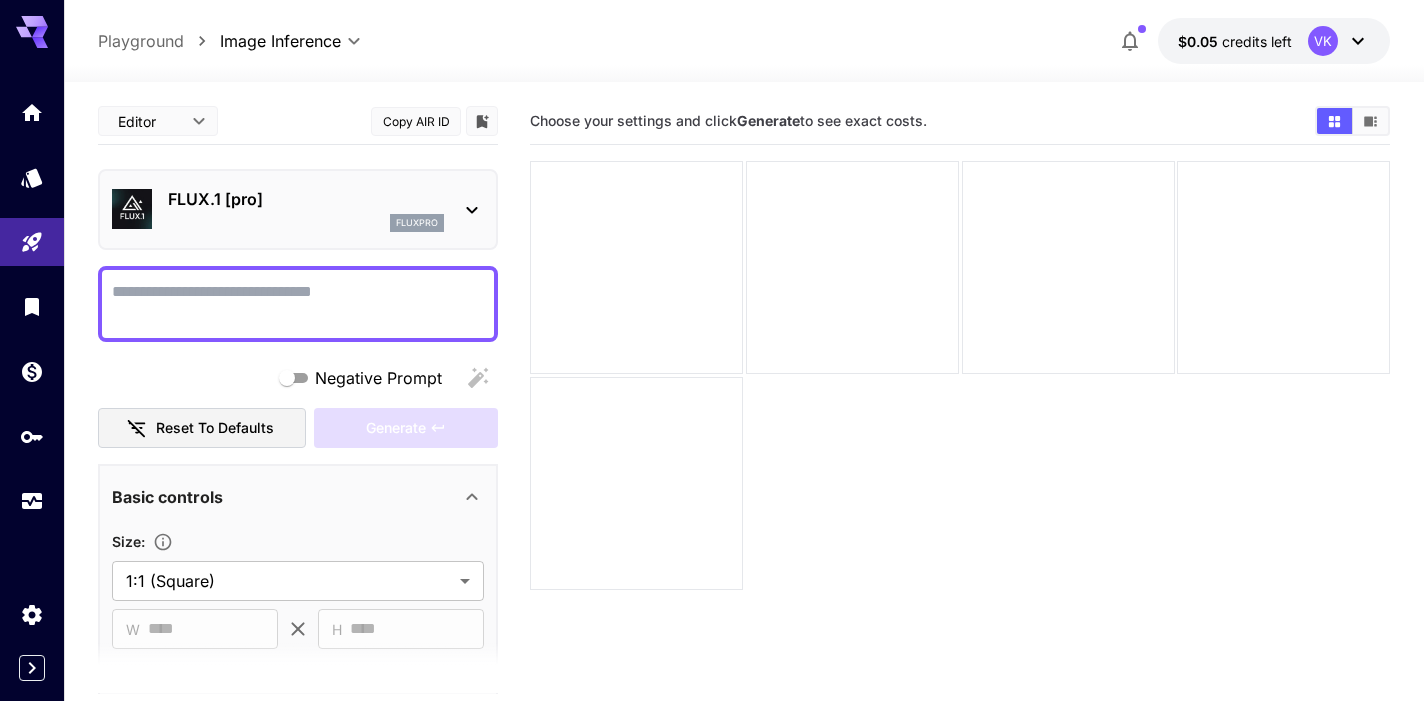 click on "Negative Prompt" at bounding box center [298, 304] 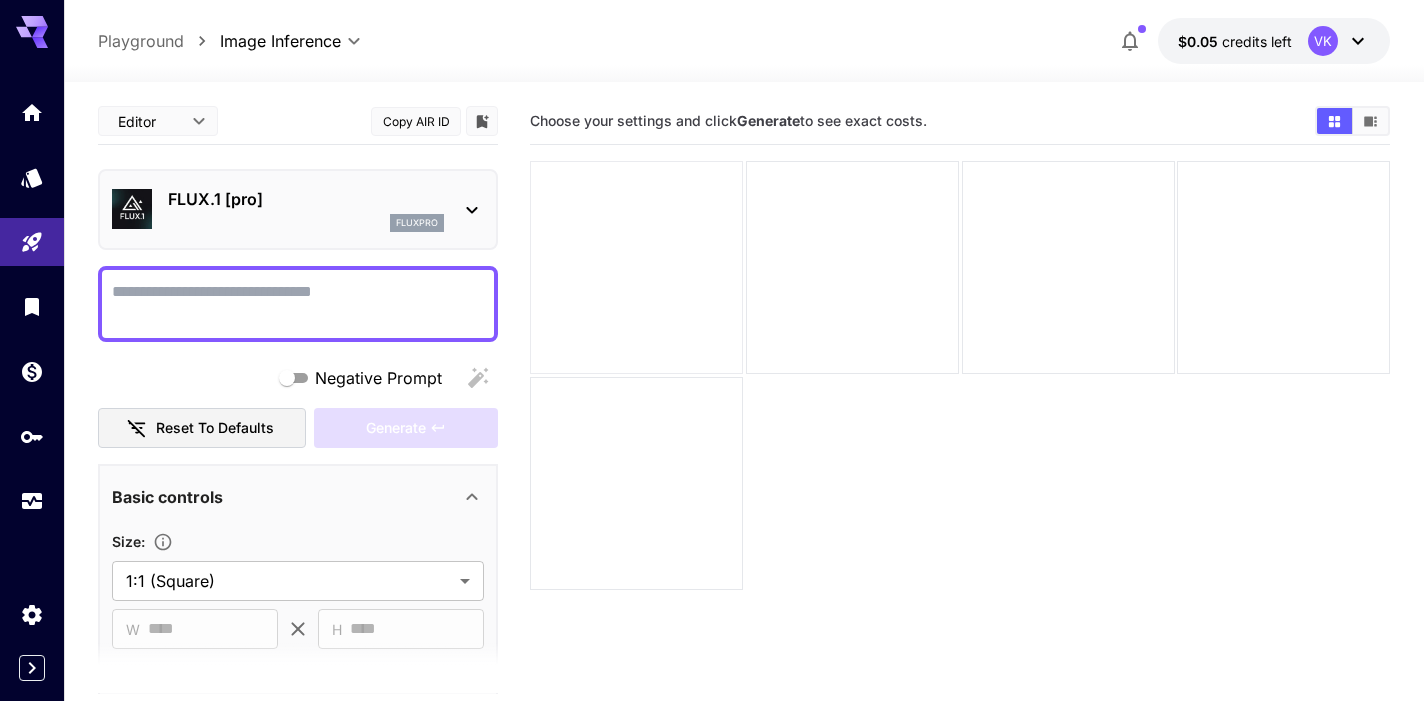 click at bounding box center (636, 267) 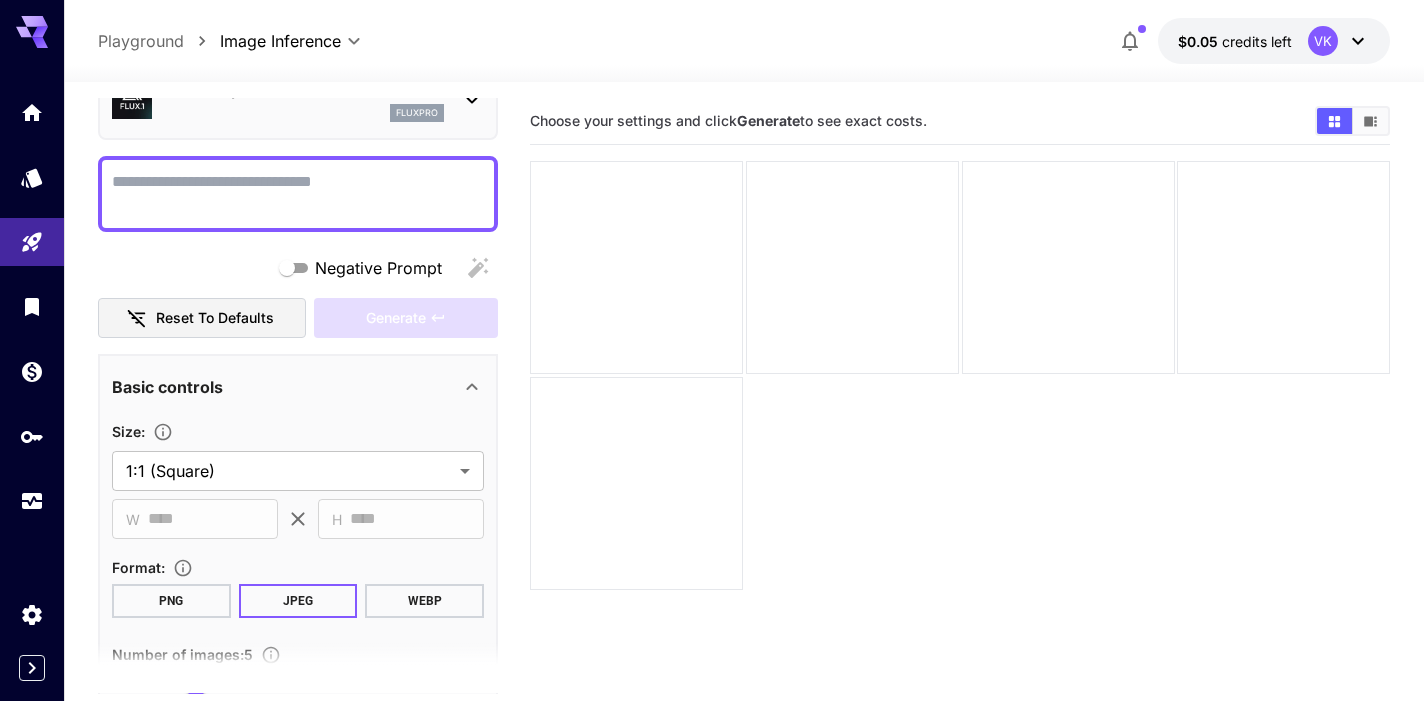scroll, scrollTop: 155, scrollLeft: 0, axis: vertical 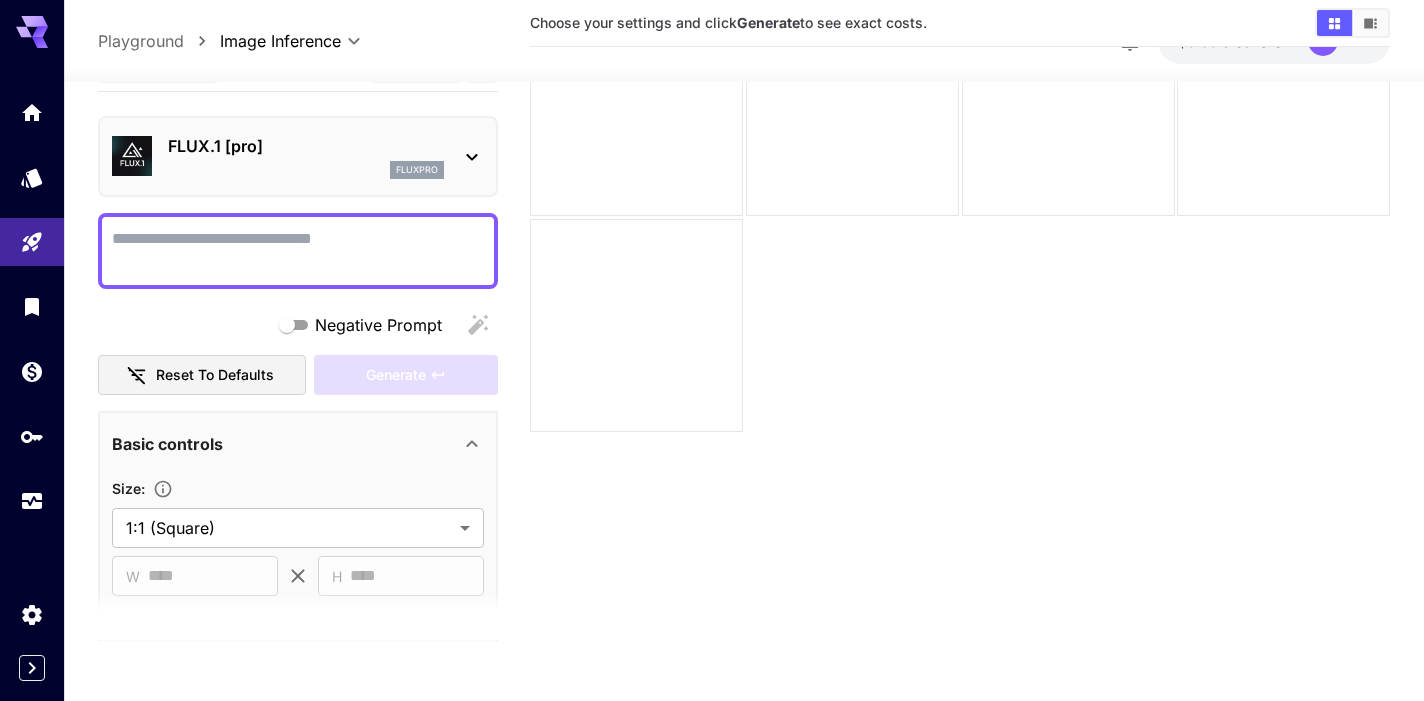 click on "Negative Prompt" at bounding box center (298, 251) 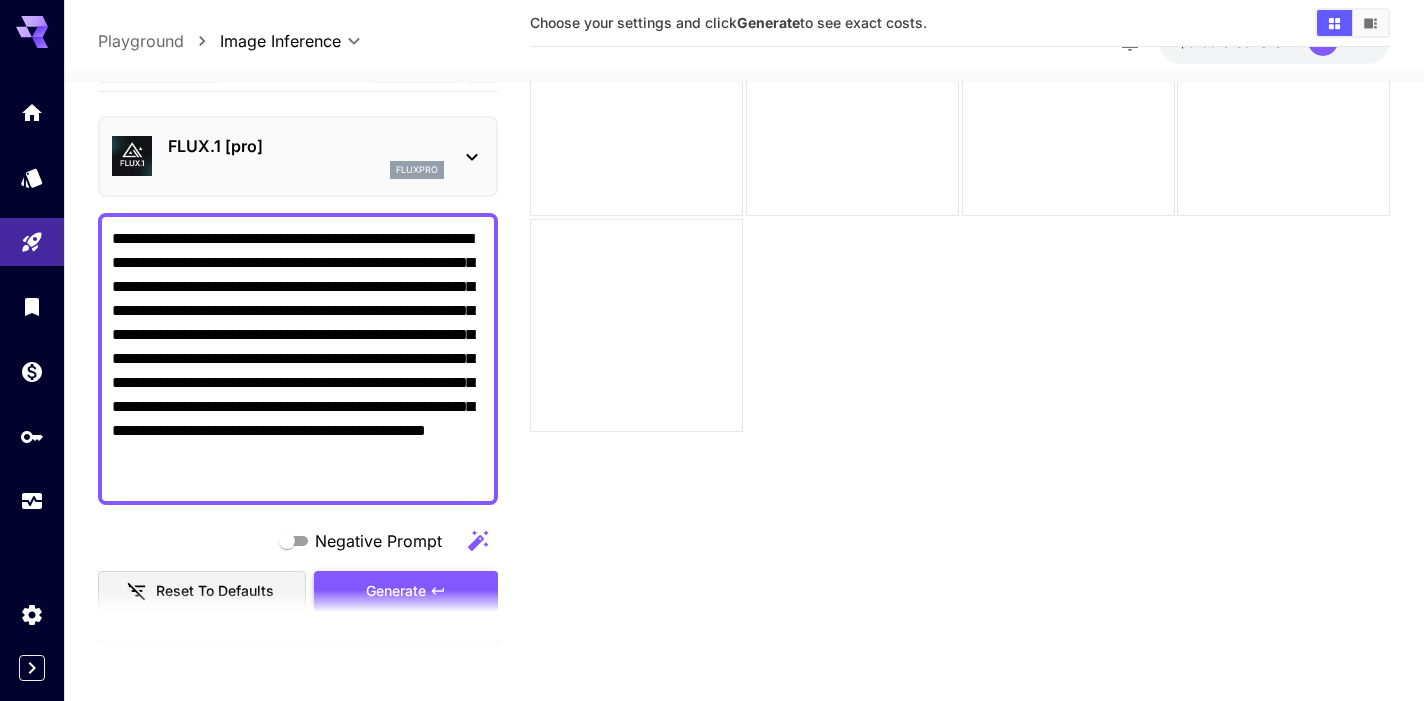 type on "**********" 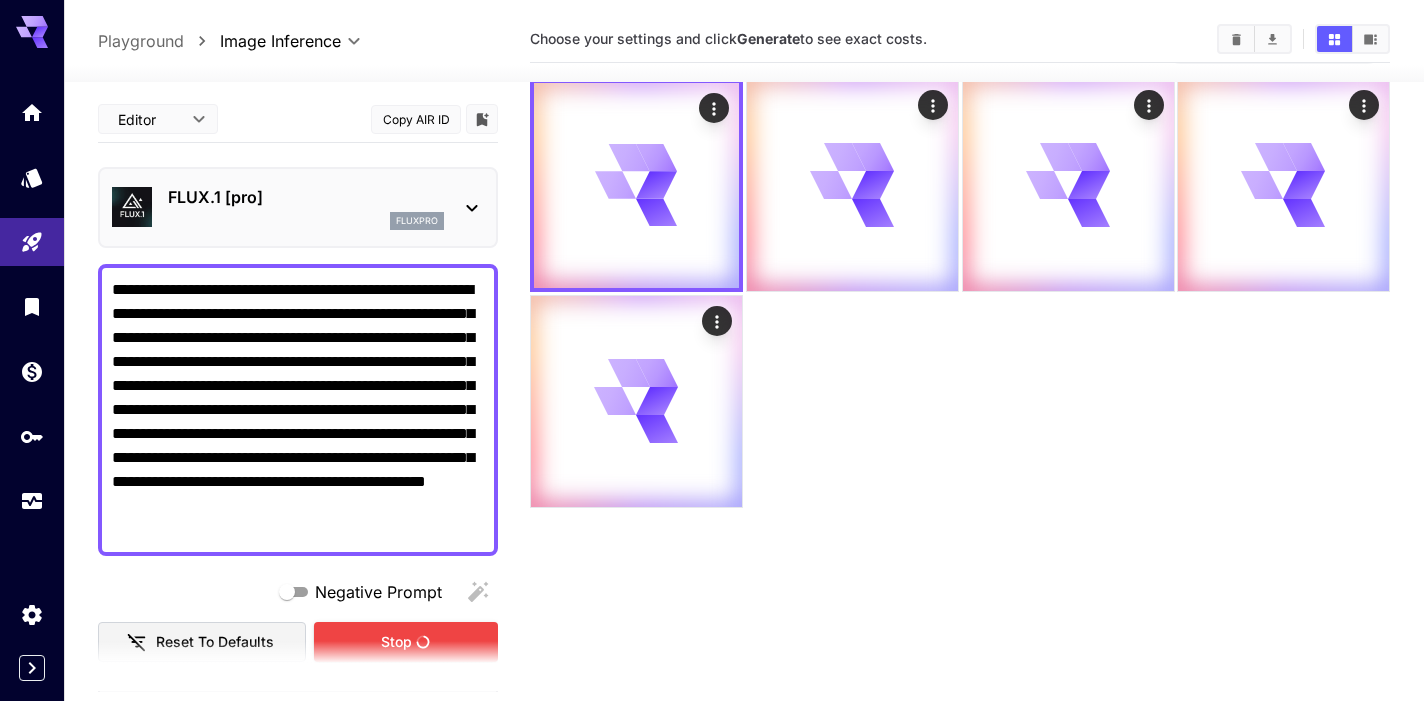 scroll, scrollTop: 158, scrollLeft: 0, axis: vertical 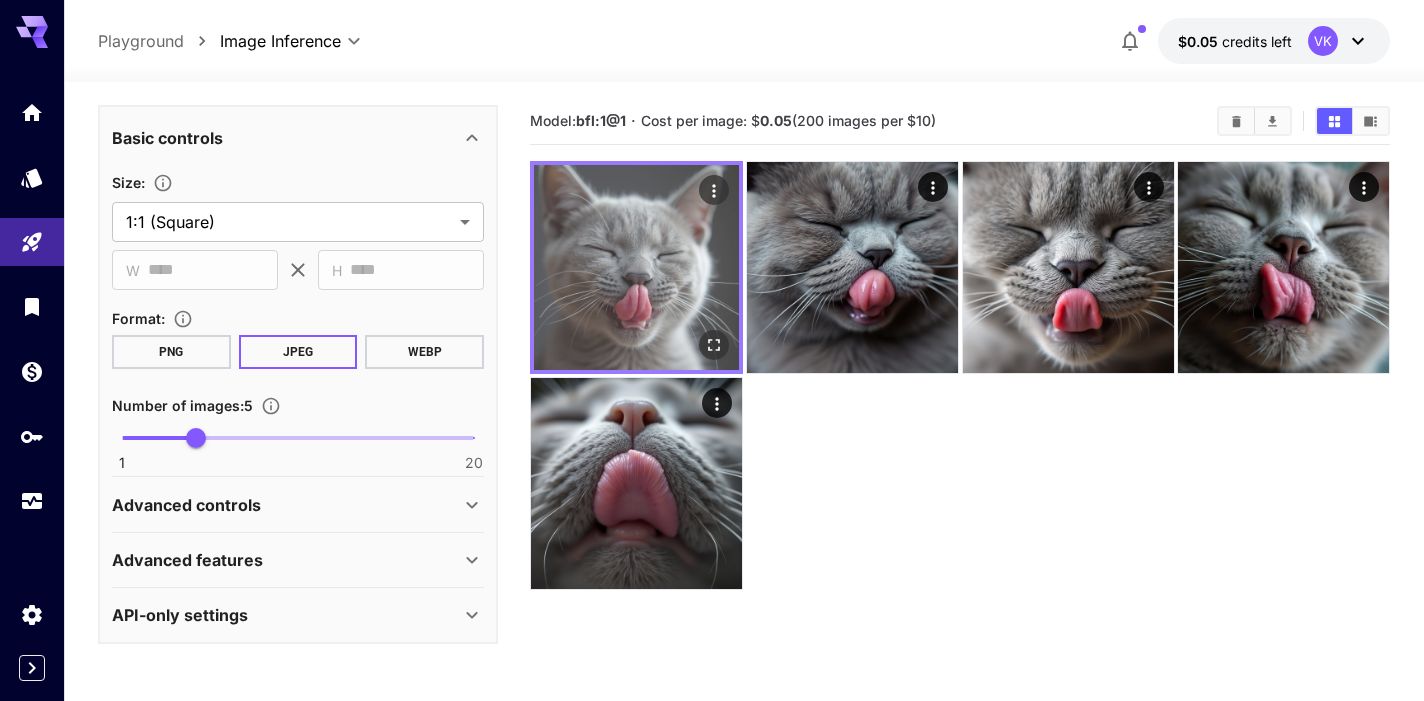 click at bounding box center (636, 267) 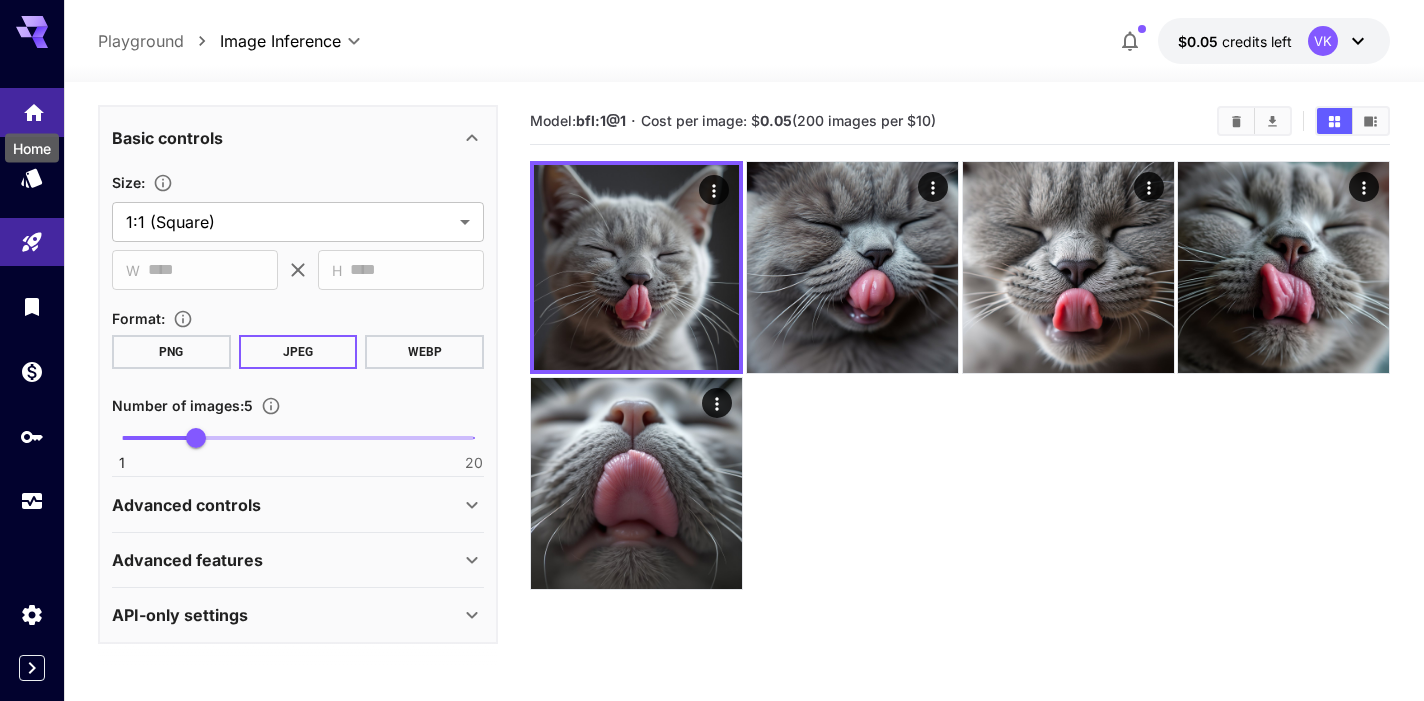 click 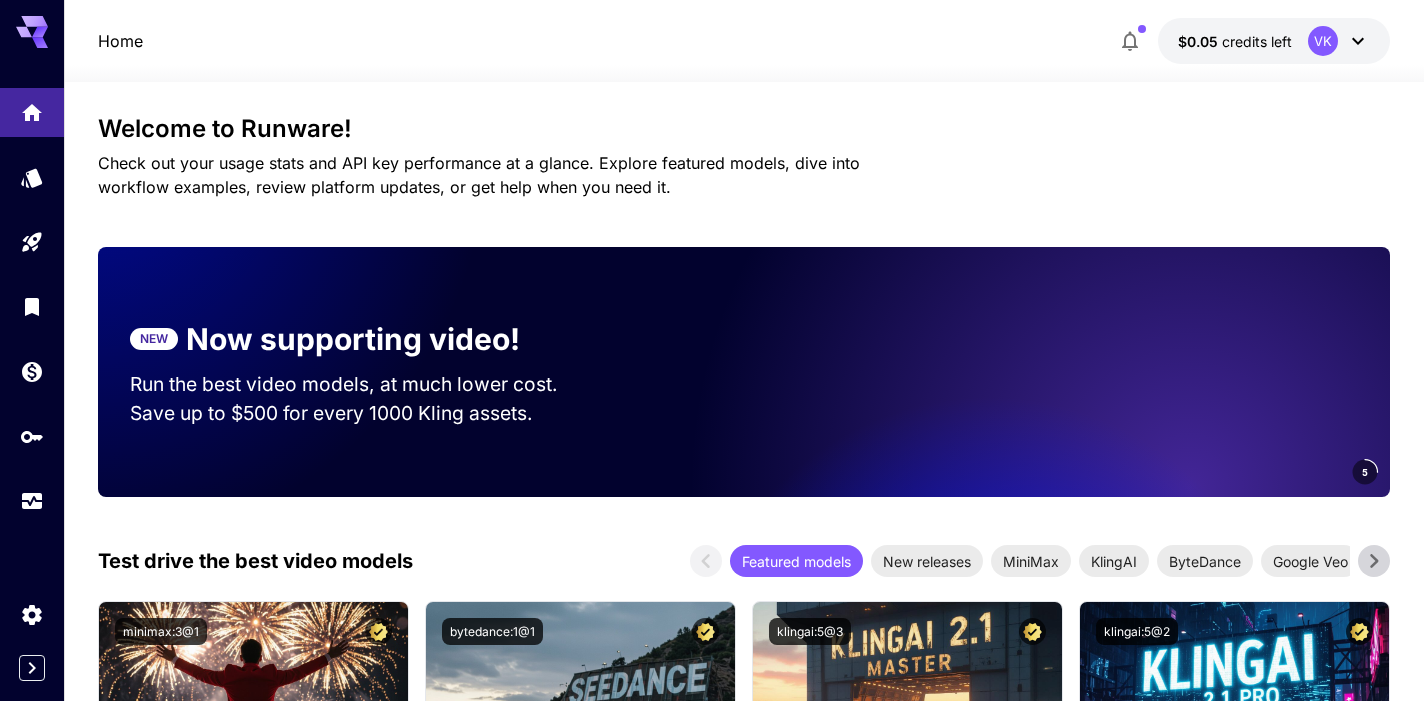 scroll, scrollTop: 104, scrollLeft: 0, axis: vertical 